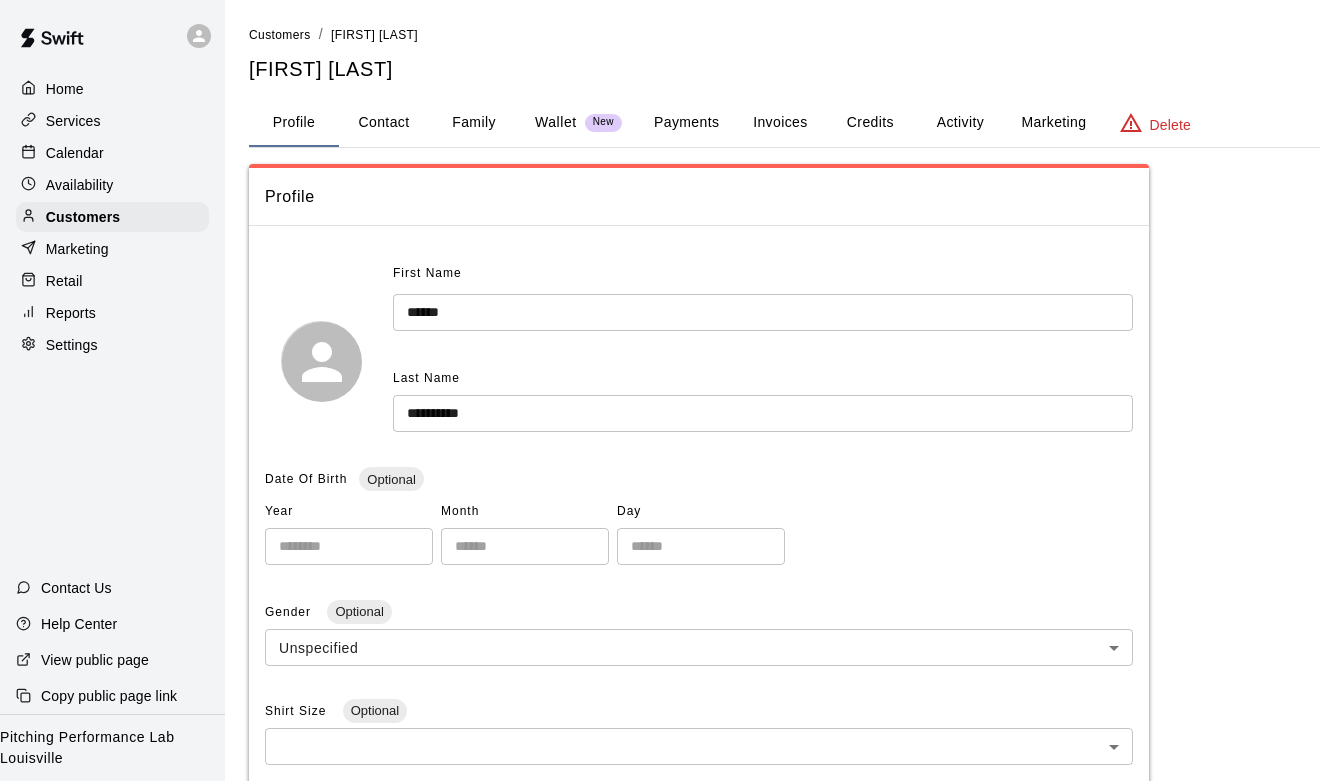 scroll, scrollTop: 0, scrollLeft: 0, axis: both 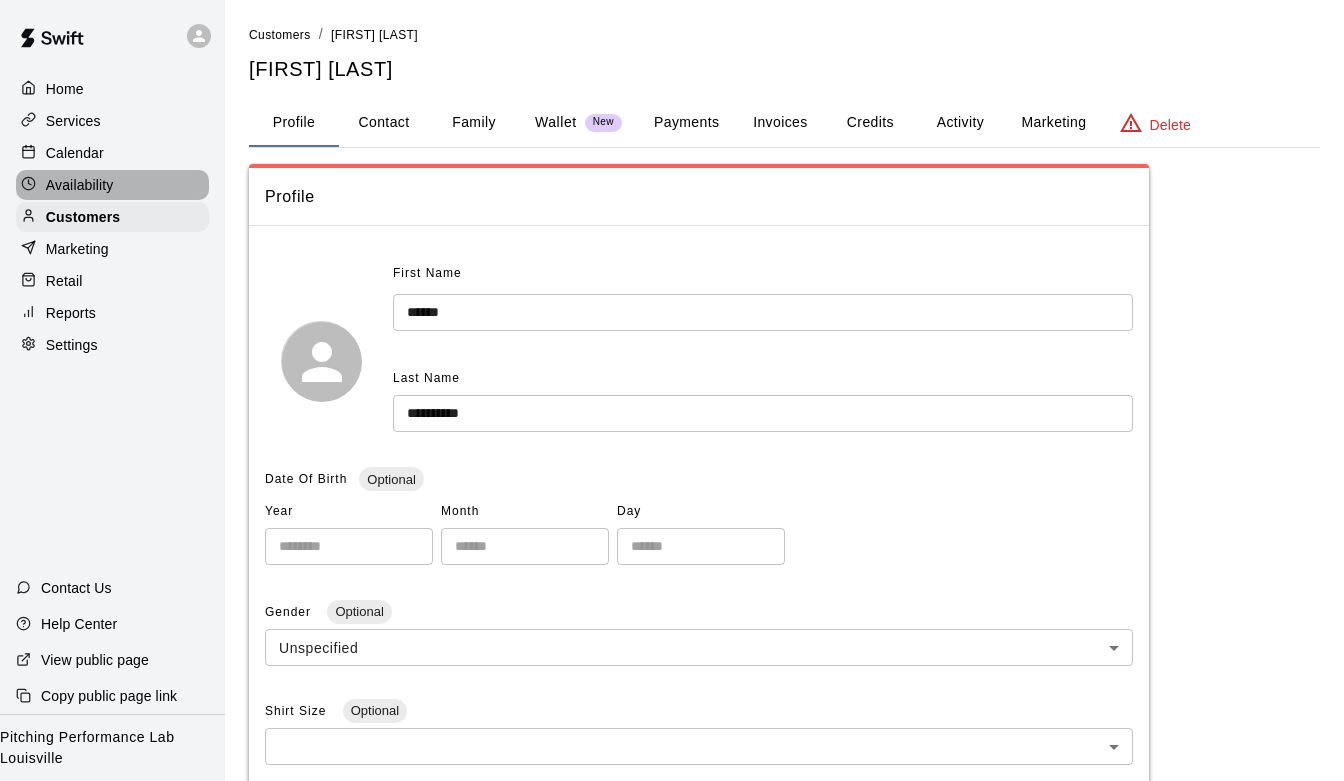 click on "Availability" at bounding box center [80, 185] 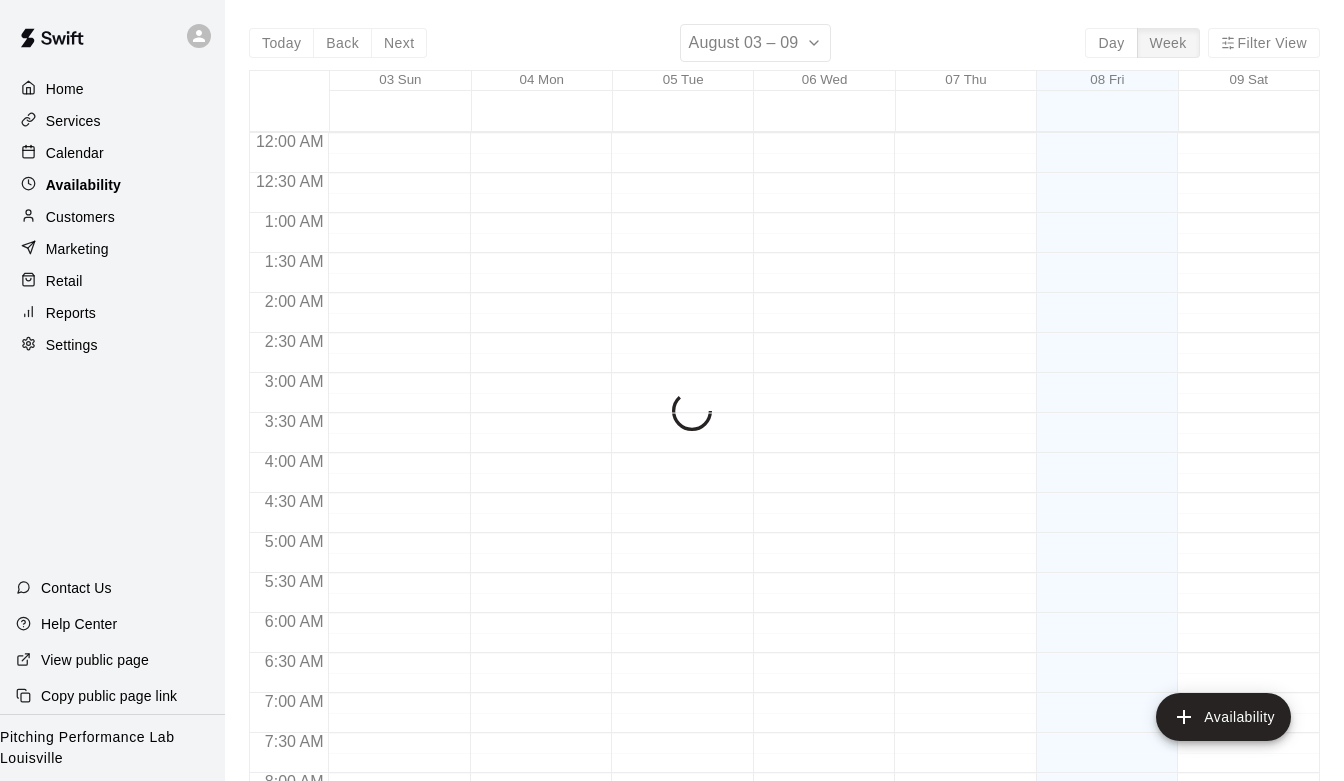 scroll, scrollTop: 1058, scrollLeft: 0, axis: vertical 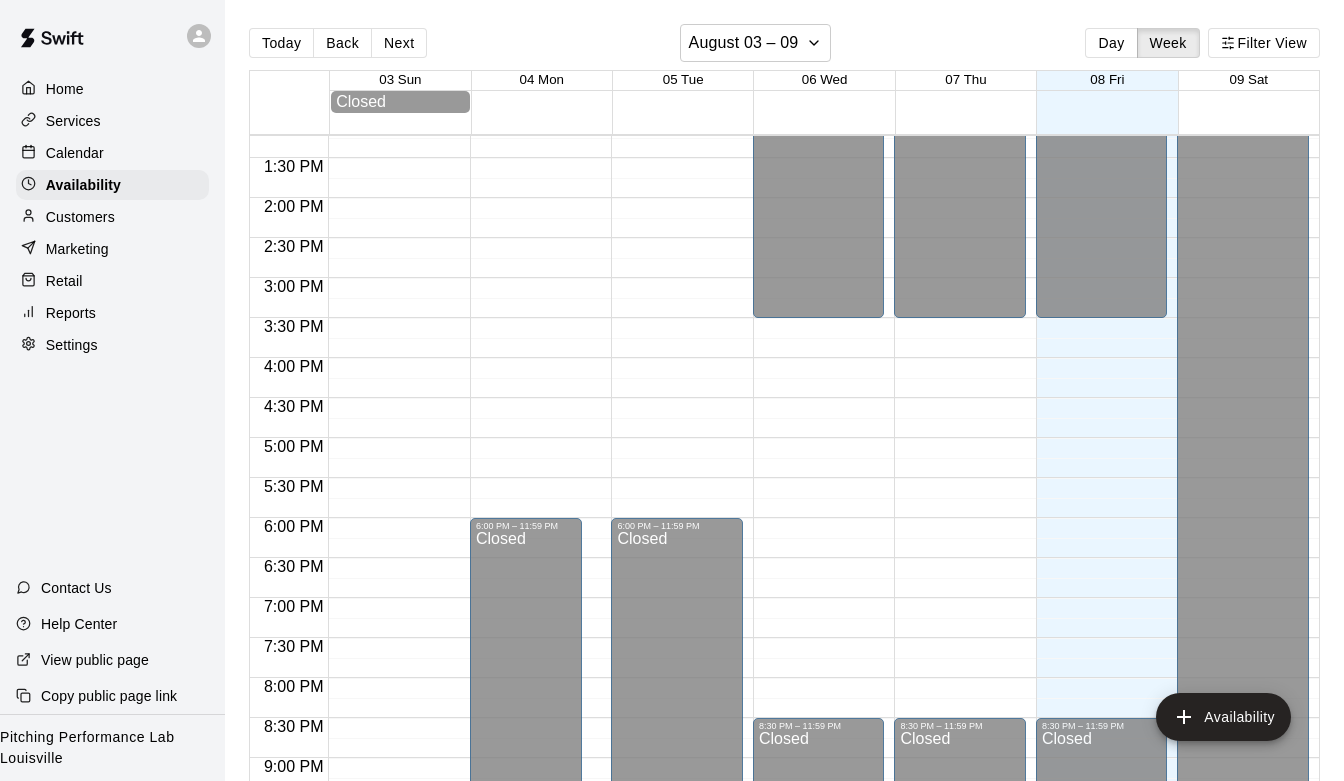 click on "Services" at bounding box center (73, 121) 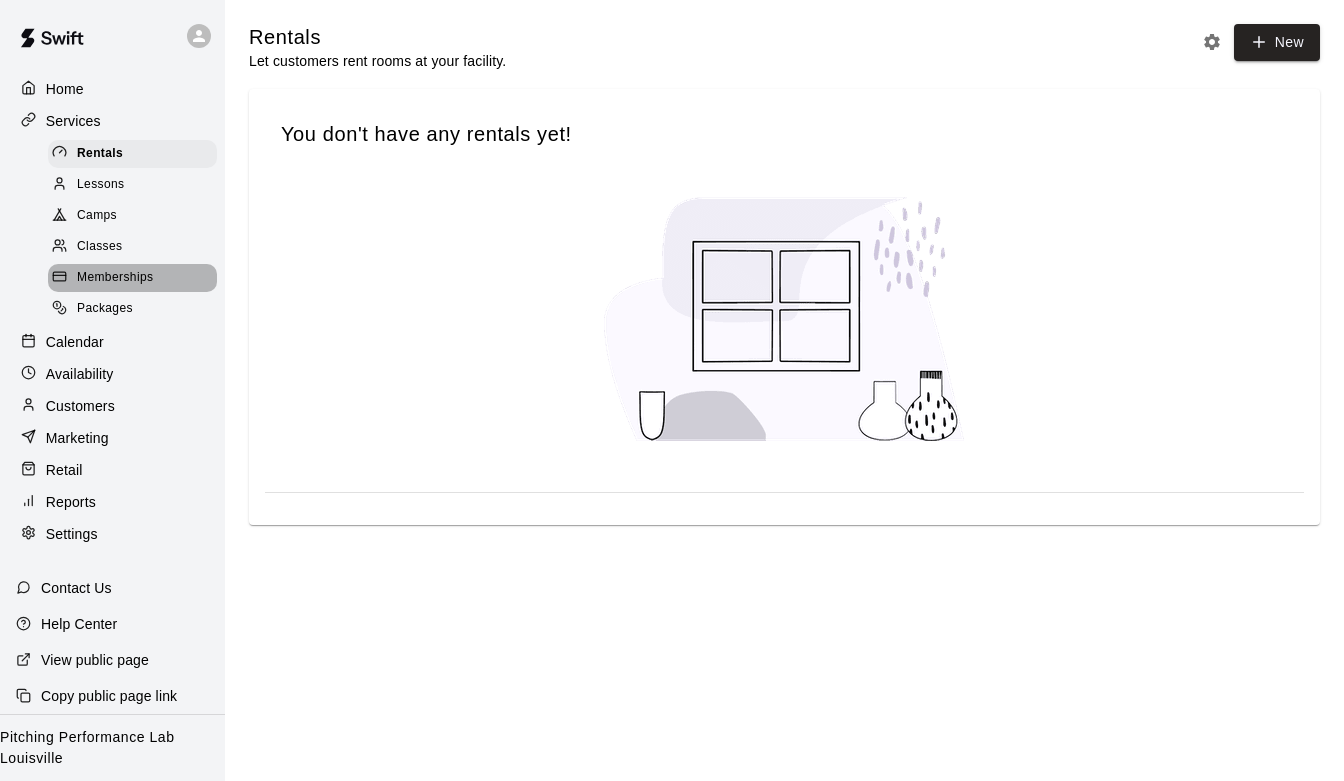 click on "Memberships" at bounding box center (115, 278) 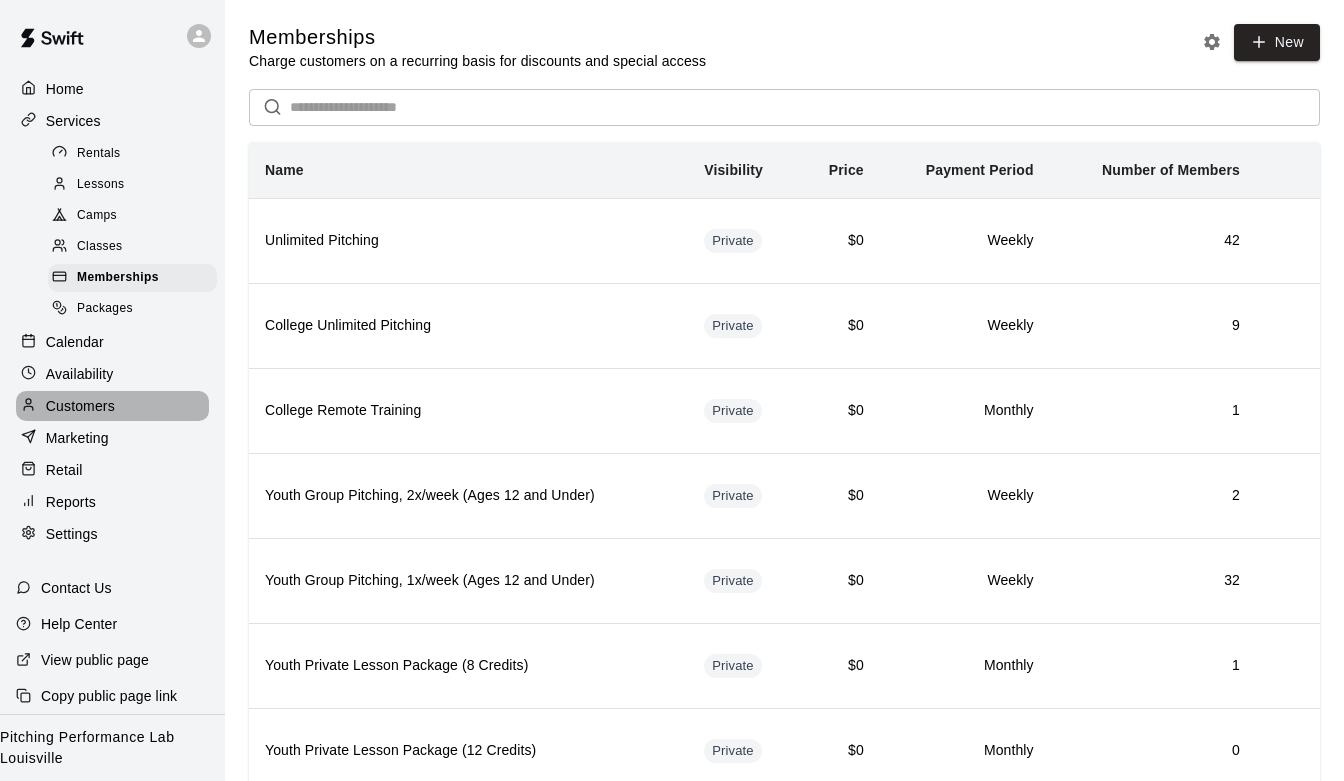 click on "Customers" at bounding box center [80, 406] 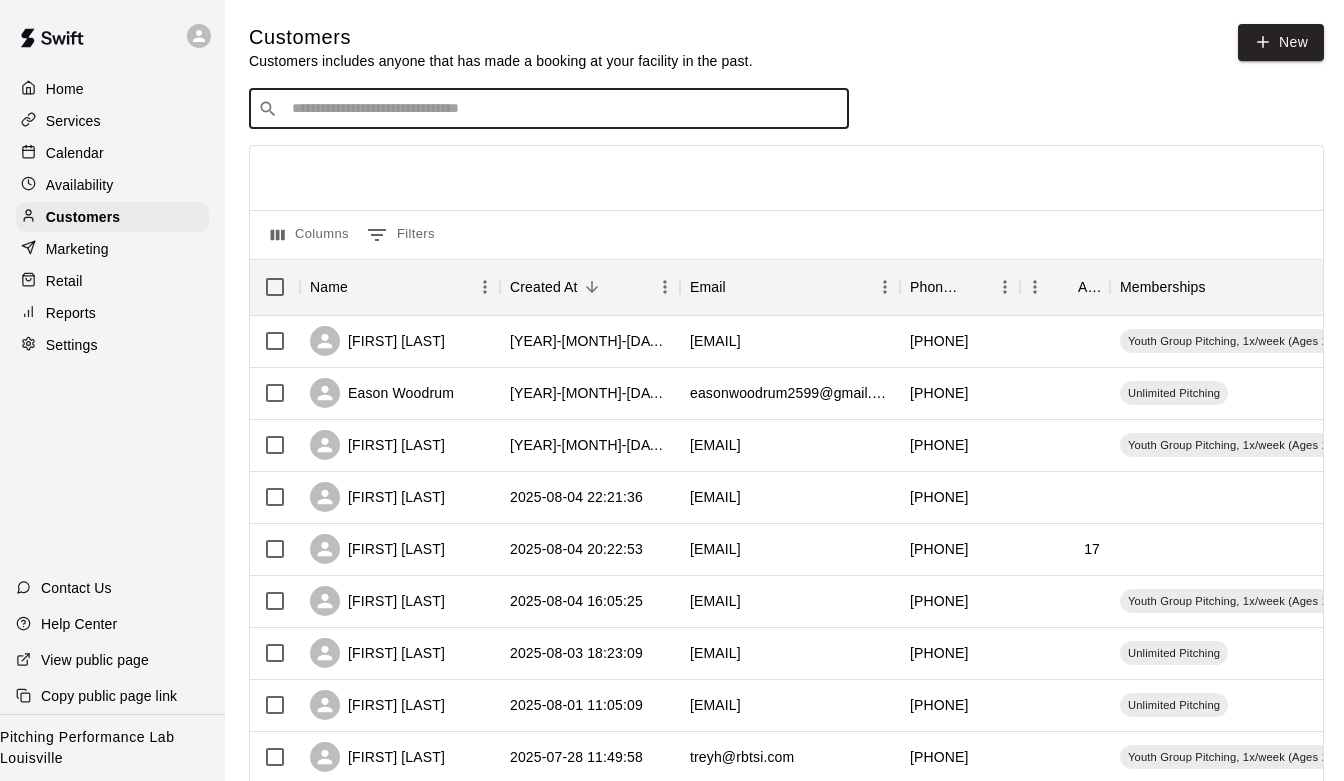 click at bounding box center (563, 109) 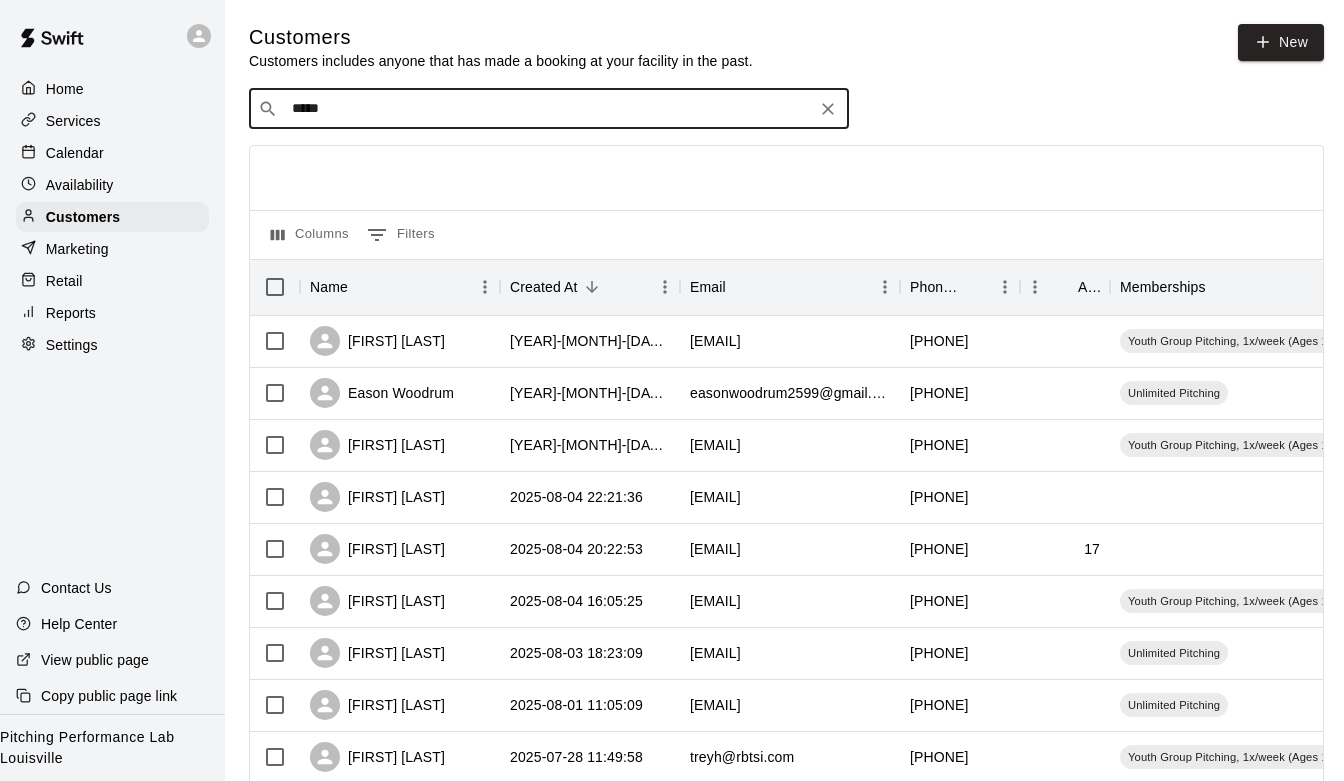 type on "******" 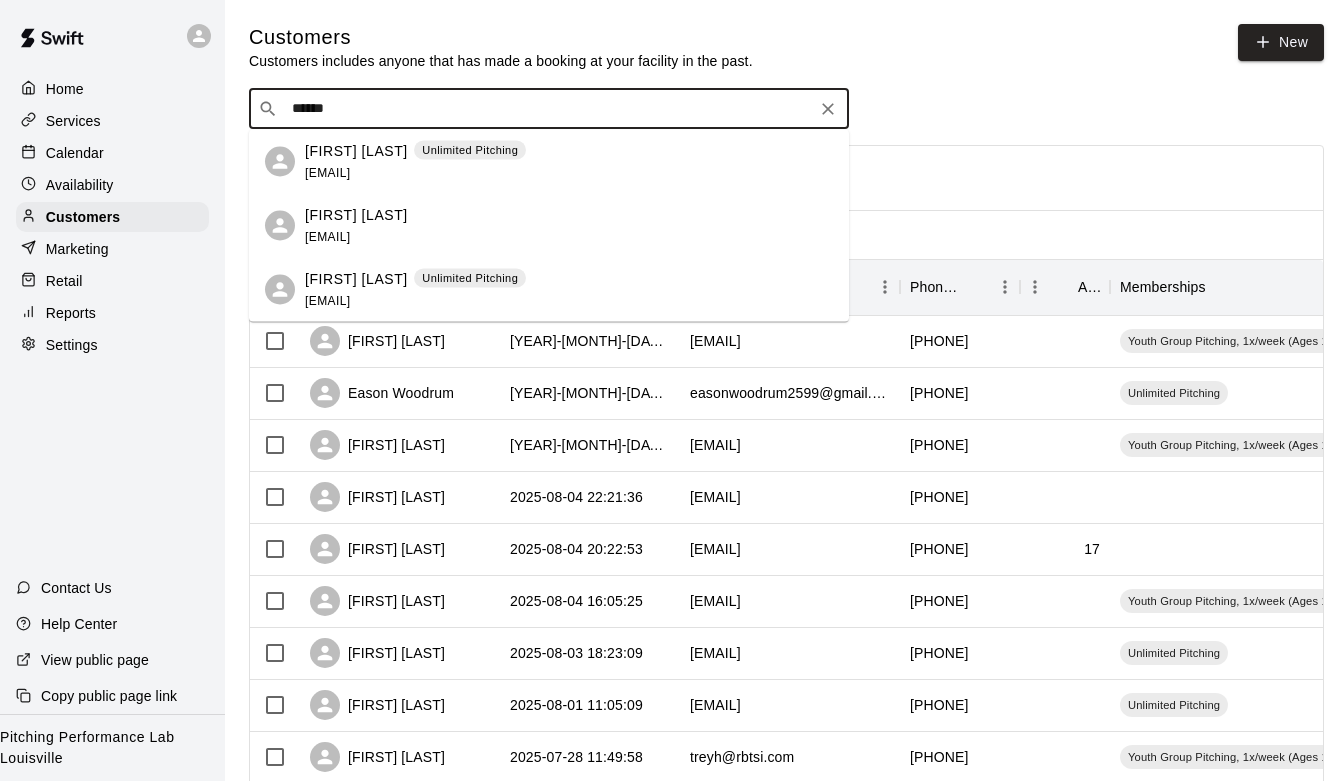 click on "[EMAIL]" at bounding box center (327, 172) 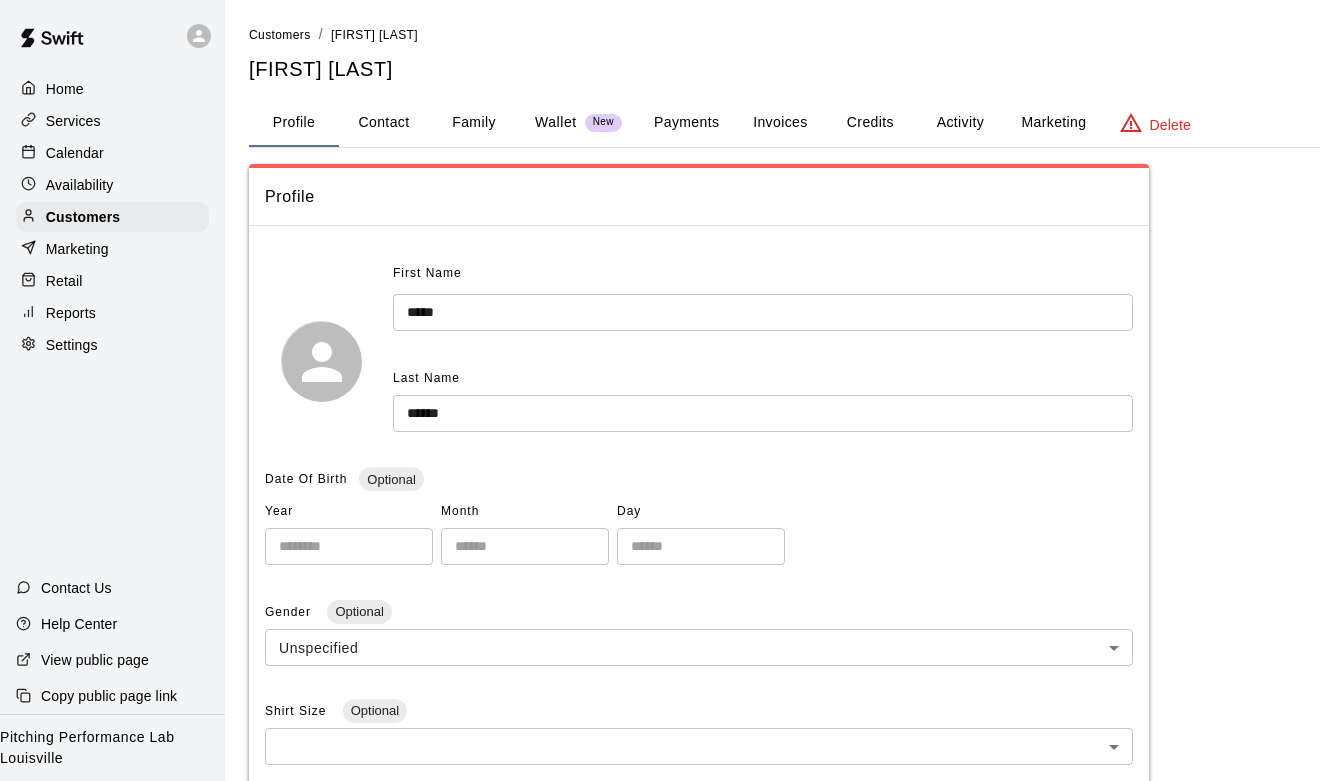 click on "Activity" at bounding box center (960, 123) 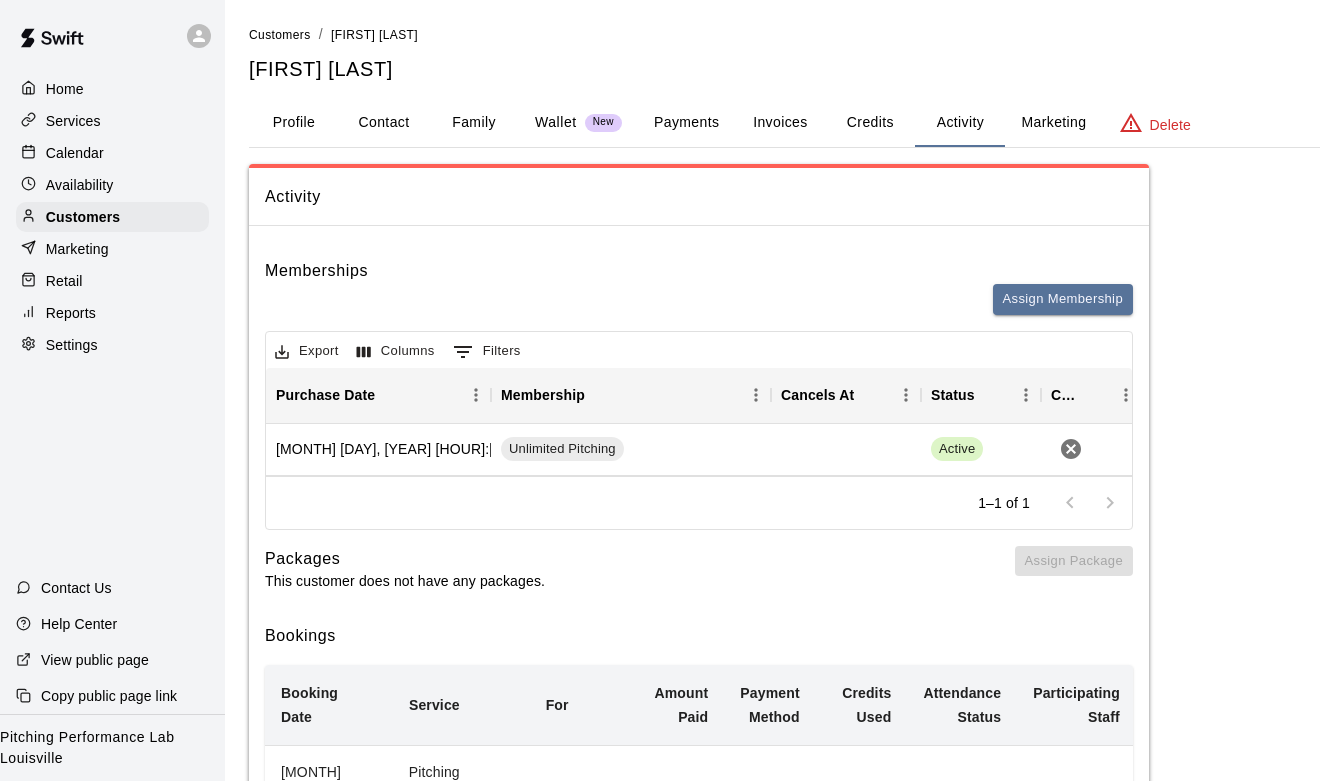 click on "Credits" at bounding box center [870, 123] 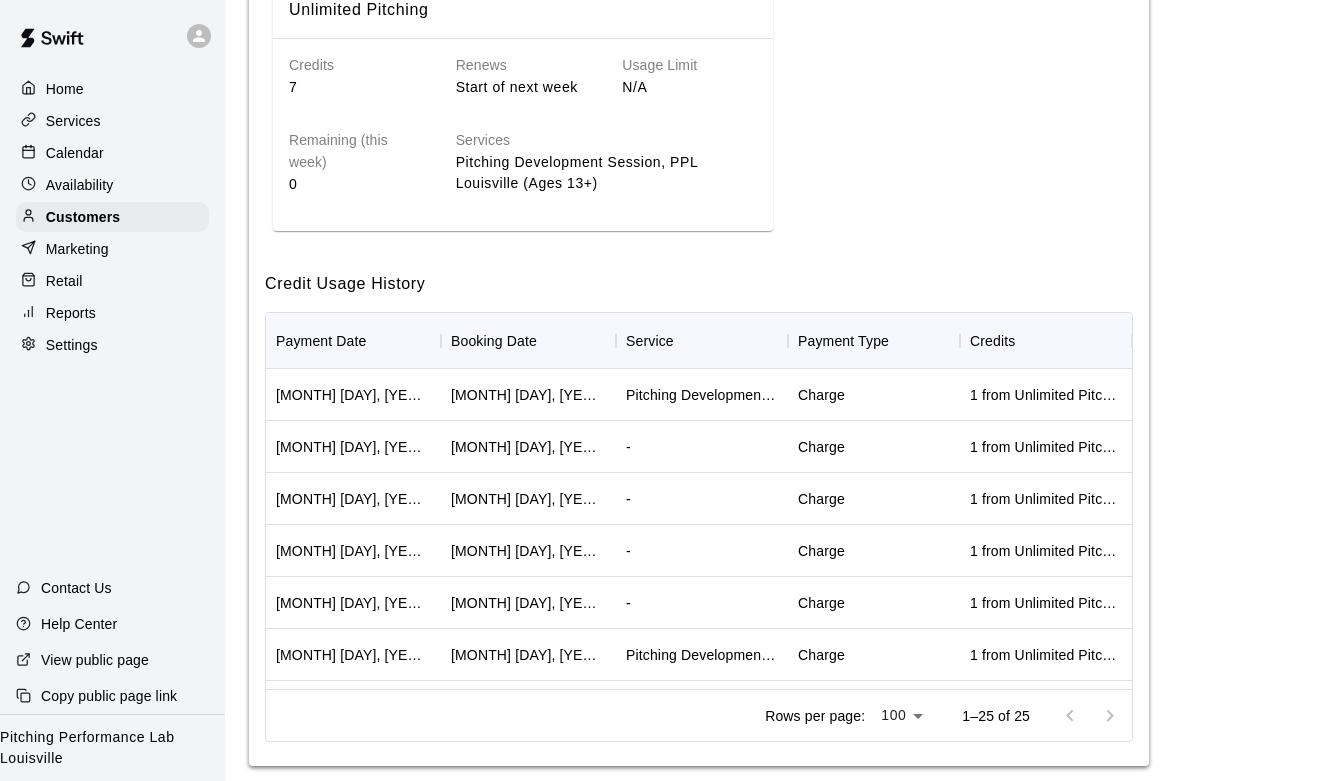 scroll, scrollTop: 353, scrollLeft: 0, axis: vertical 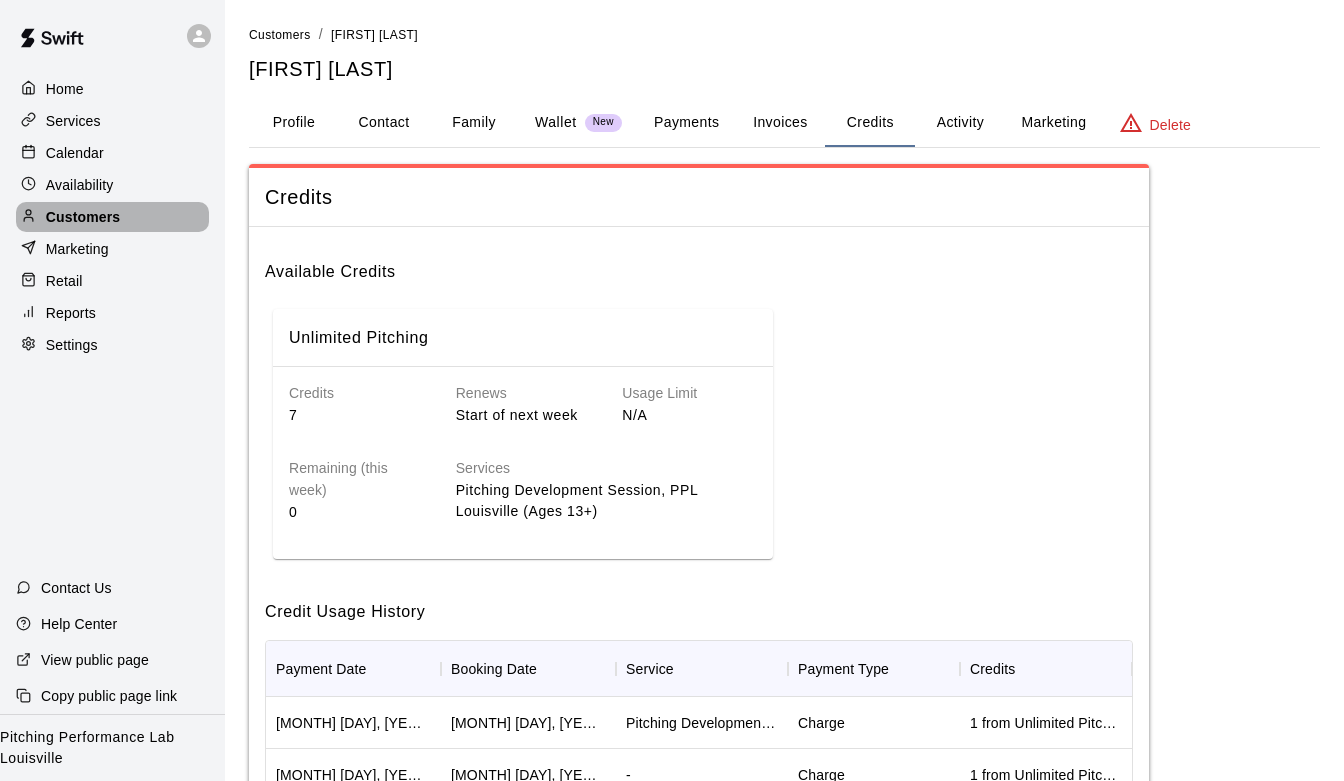 click on "Customers" at bounding box center [112, 217] 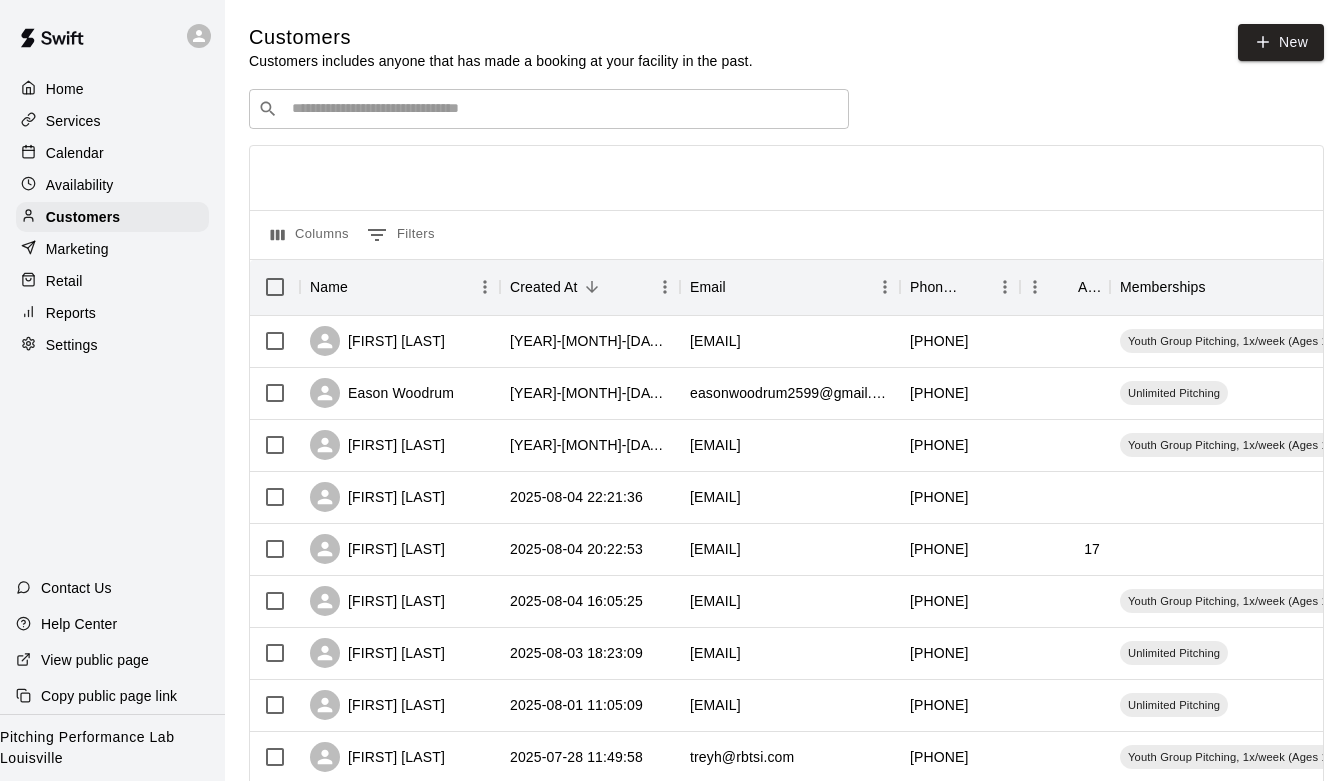 click on "​ ​" at bounding box center (549, 109) 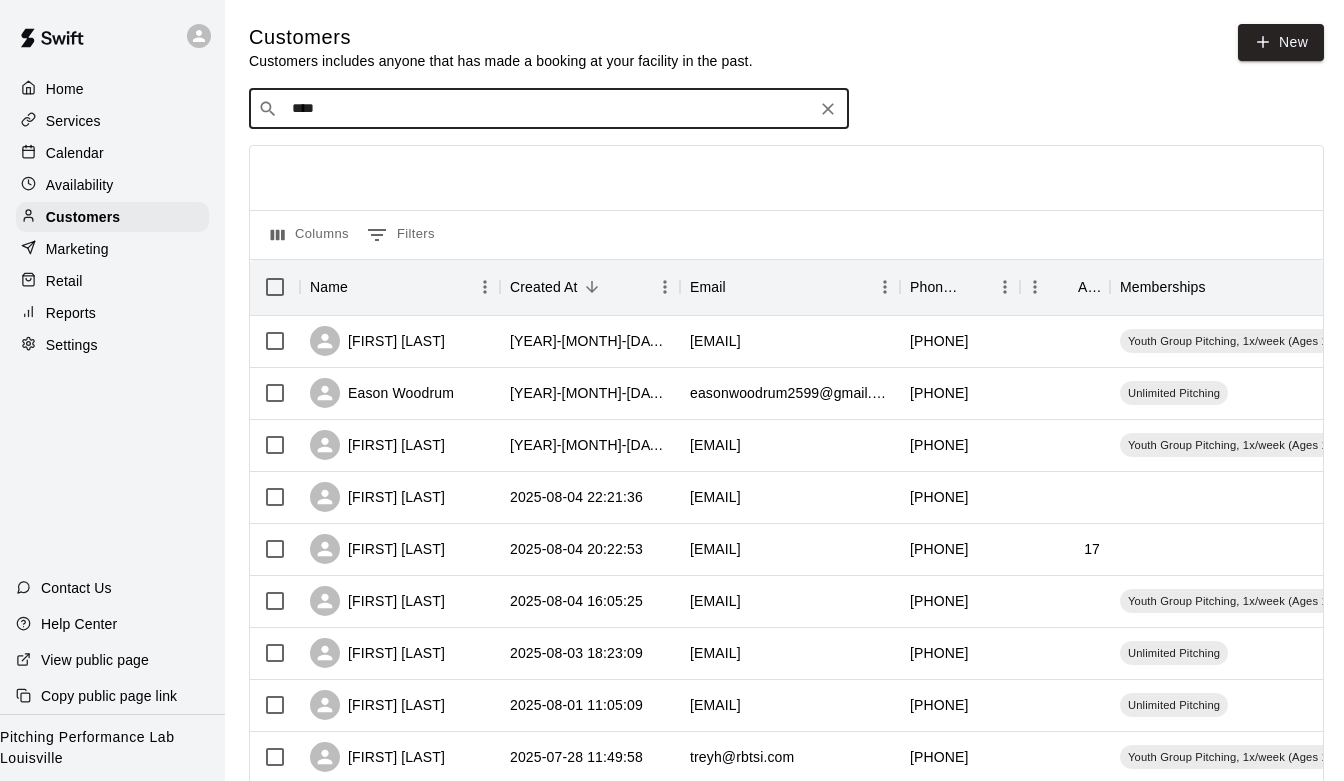 type on "*****" 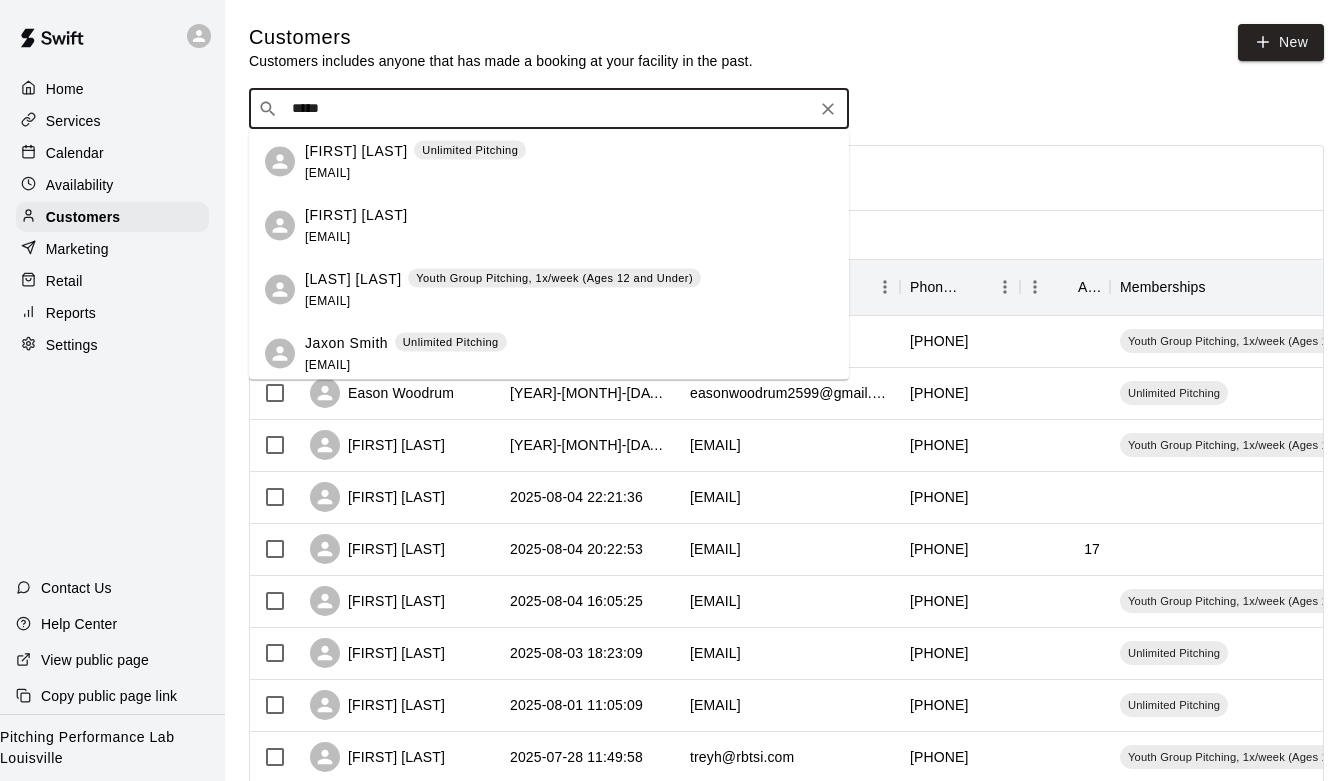 click on "[EMAIL]" at bounding box center [327, 172] 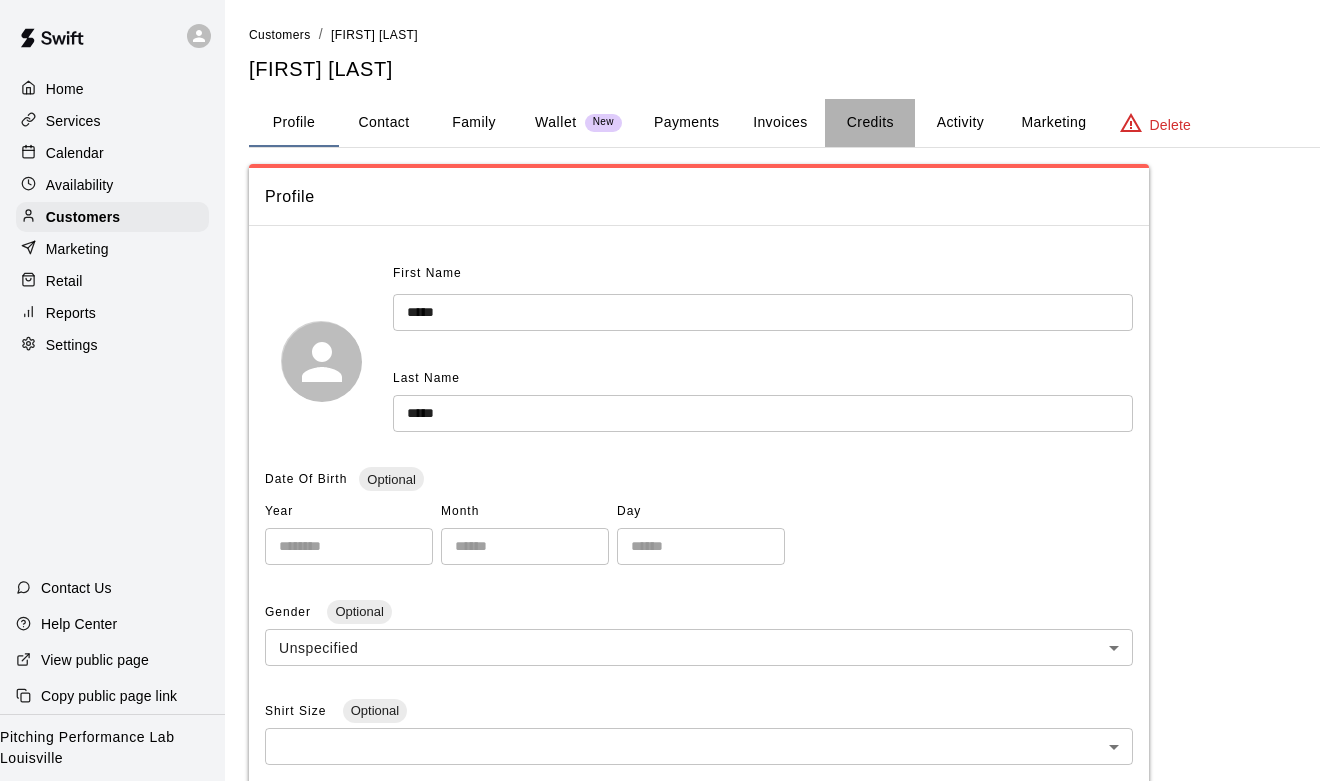 click on "Credits" at bounding box center (870, 123) 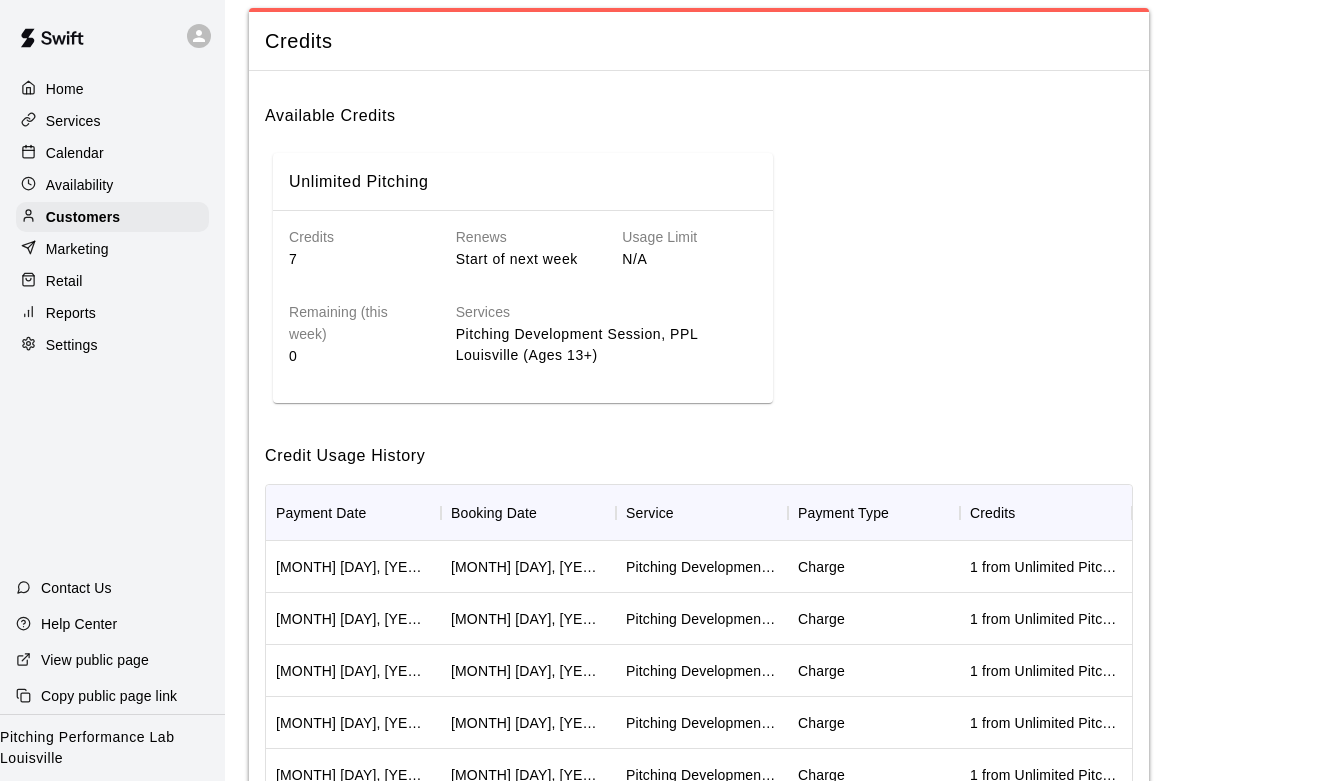 scroll, scrollTop: 0, scrollLeft: 0, axis: both 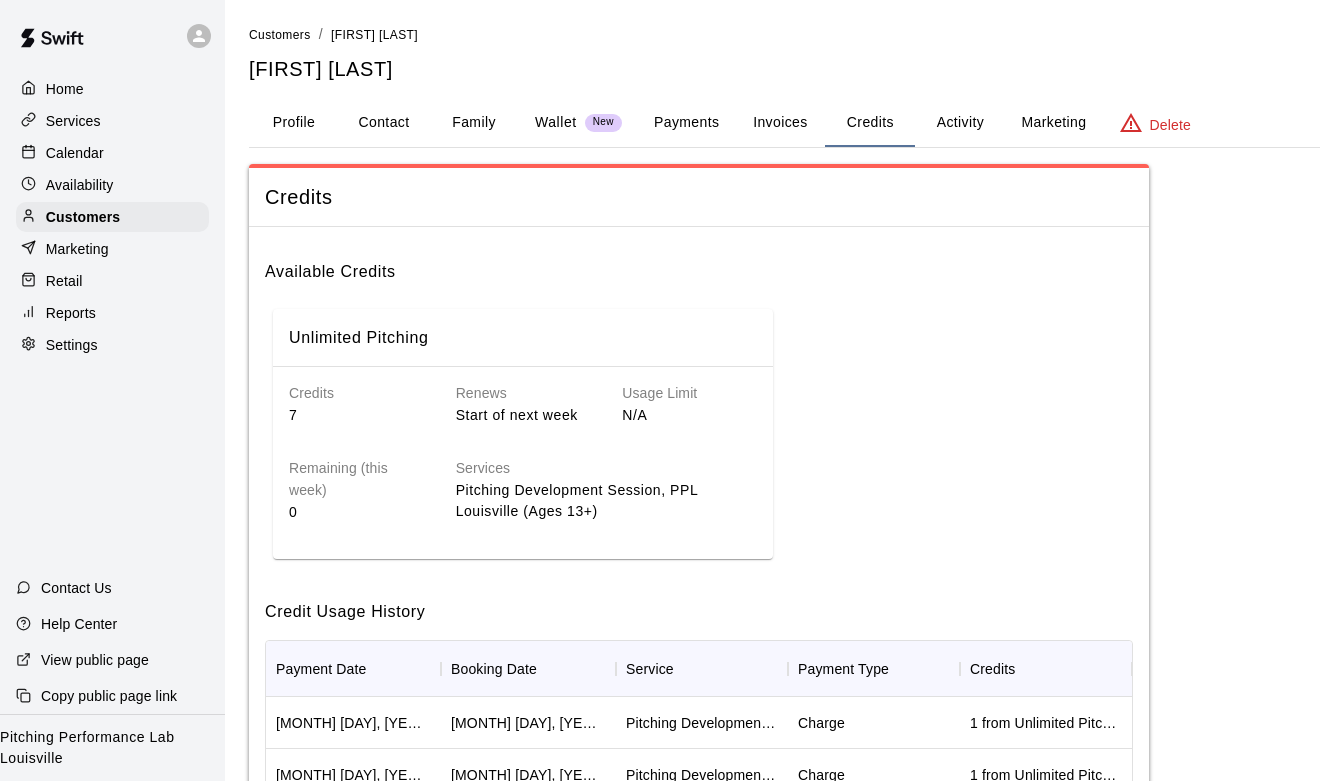 click on "Availability" at bounding box center (80, 185) 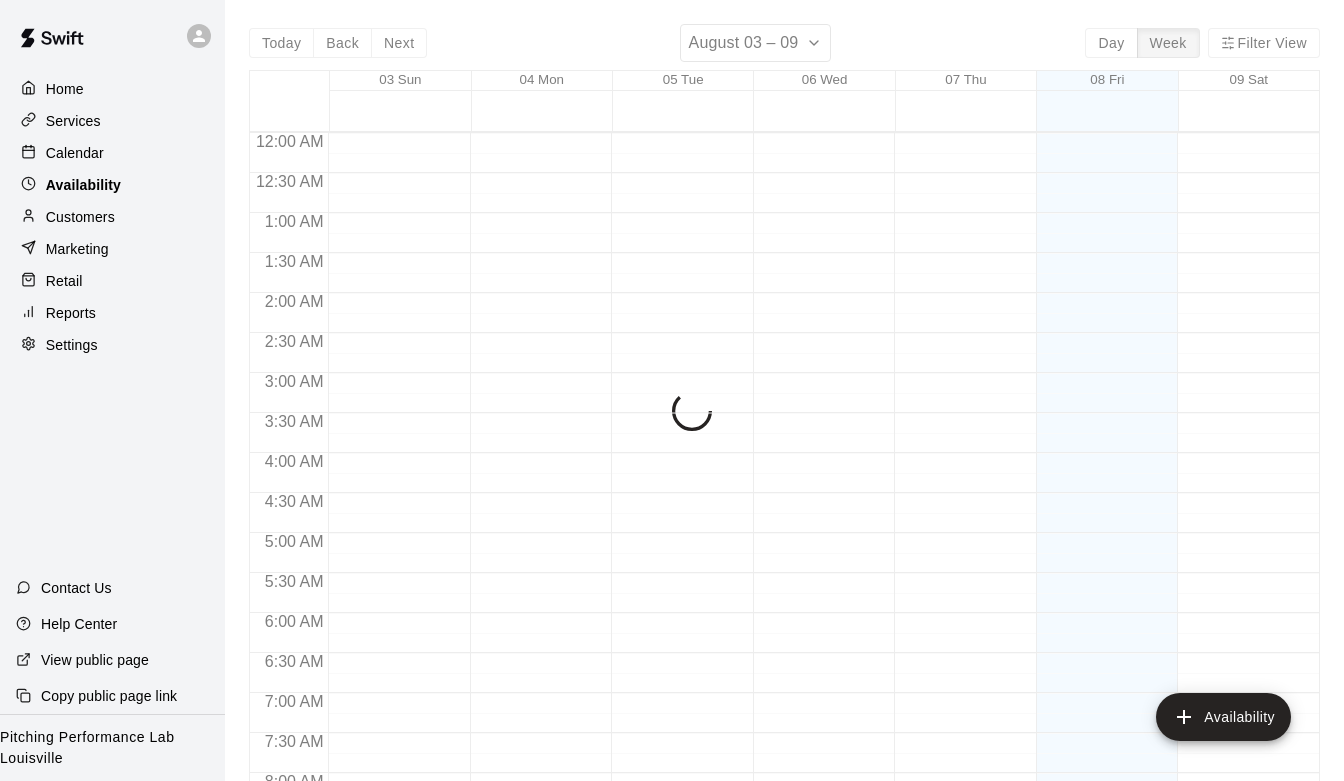 scroll, scrollTop: 1085, scrollLeft: 0, axis: vertical 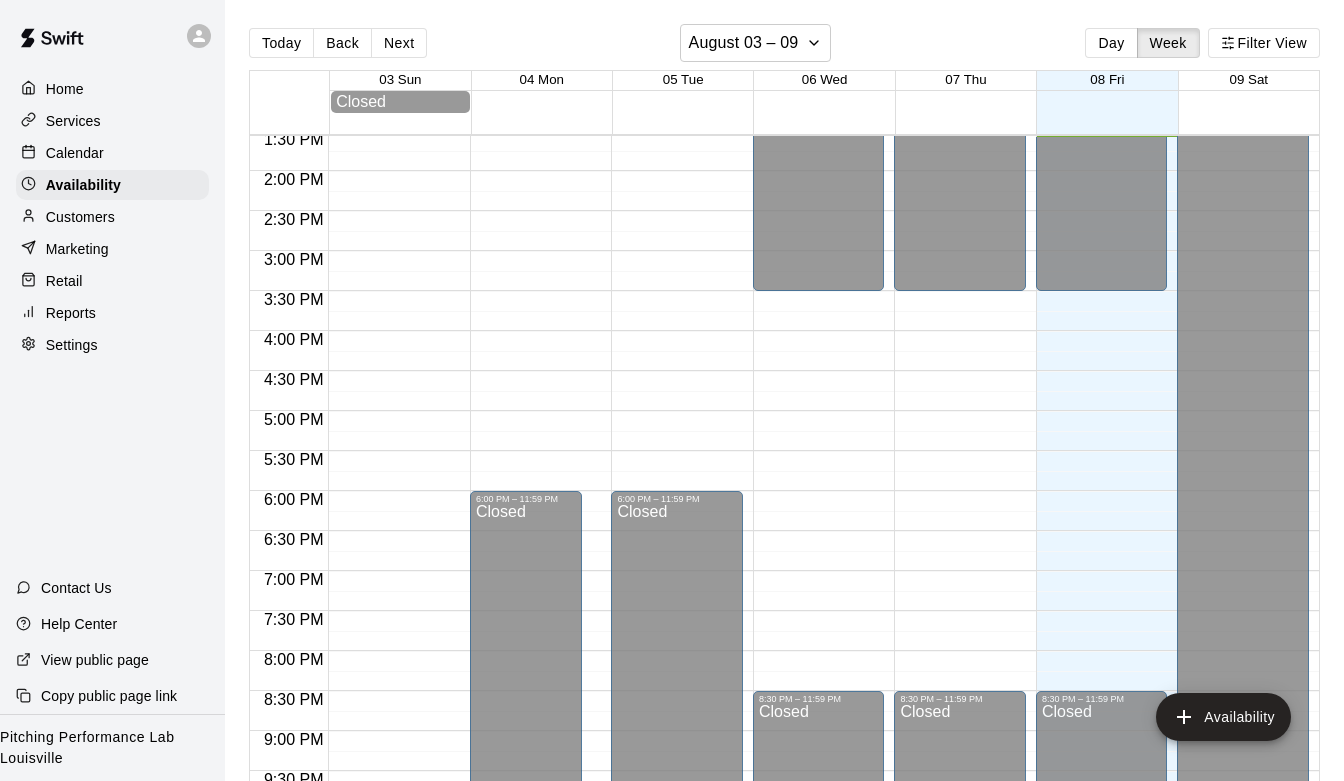 click on "Customers" at bounding box center (112, 217) 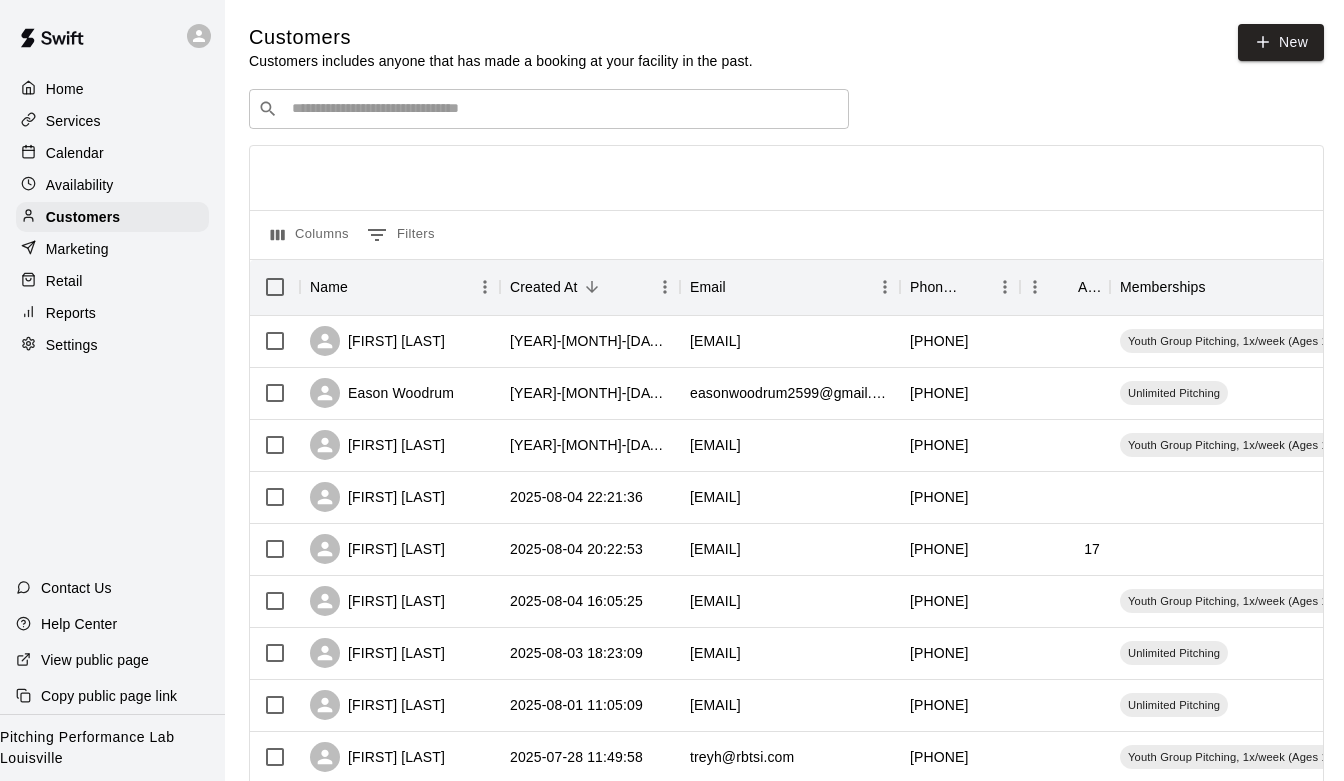 click on "Services" at bounding box center [112, 121] 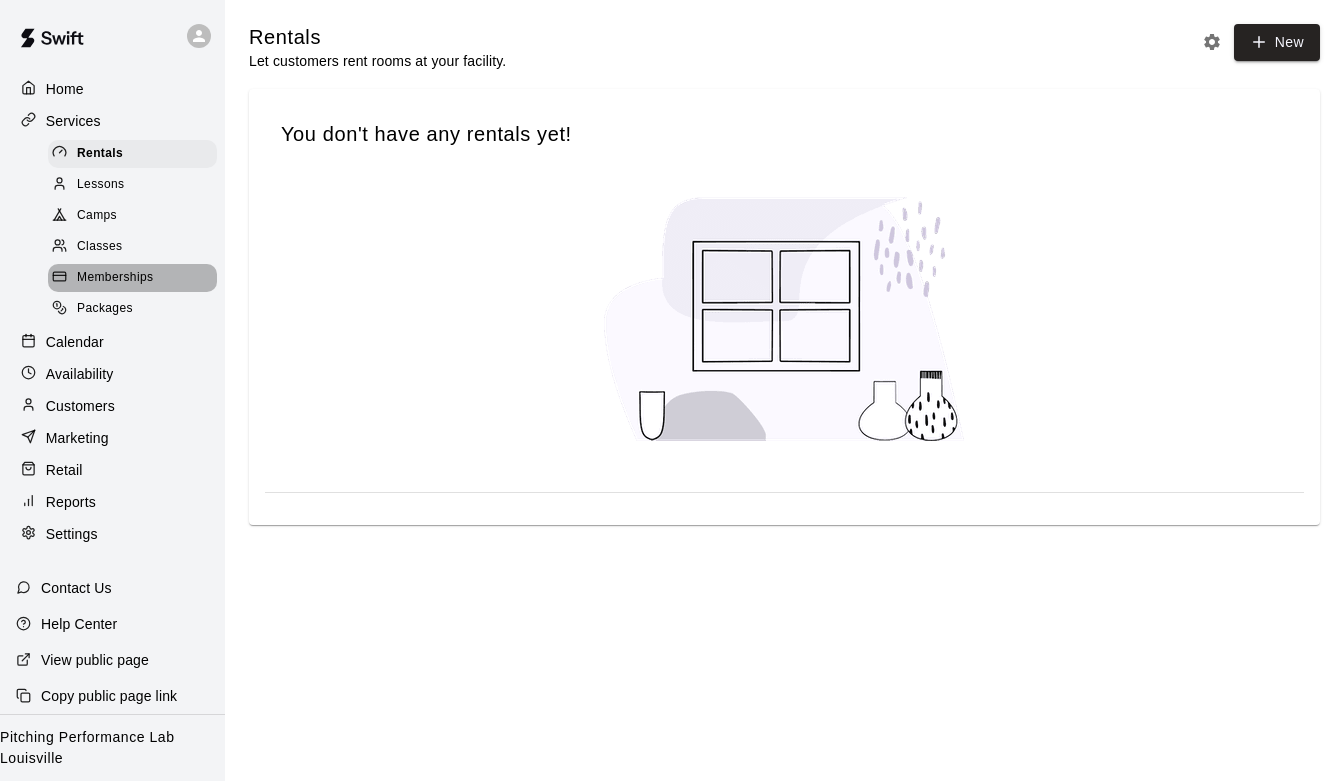 click on "Memberships" at bounding box center (115, 278) 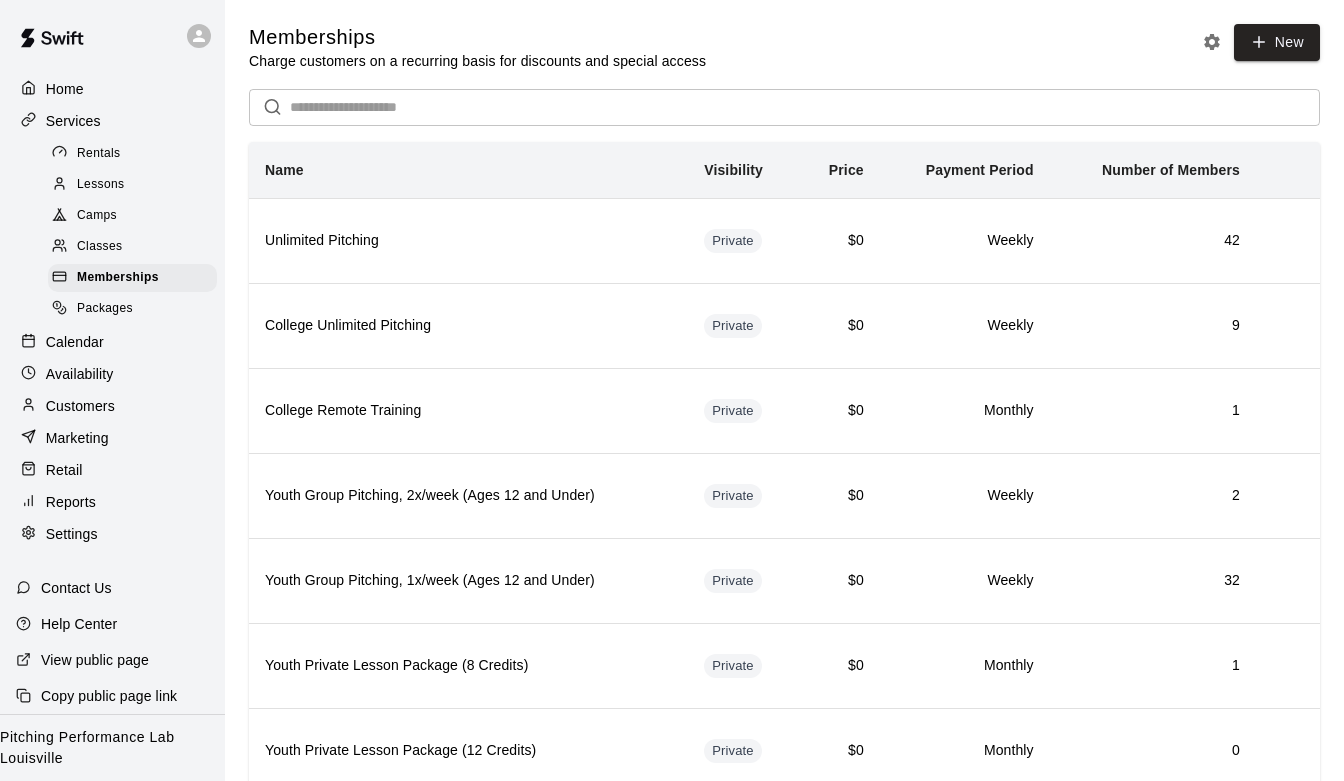 click on "Customers" at bounding box center [80, 406] 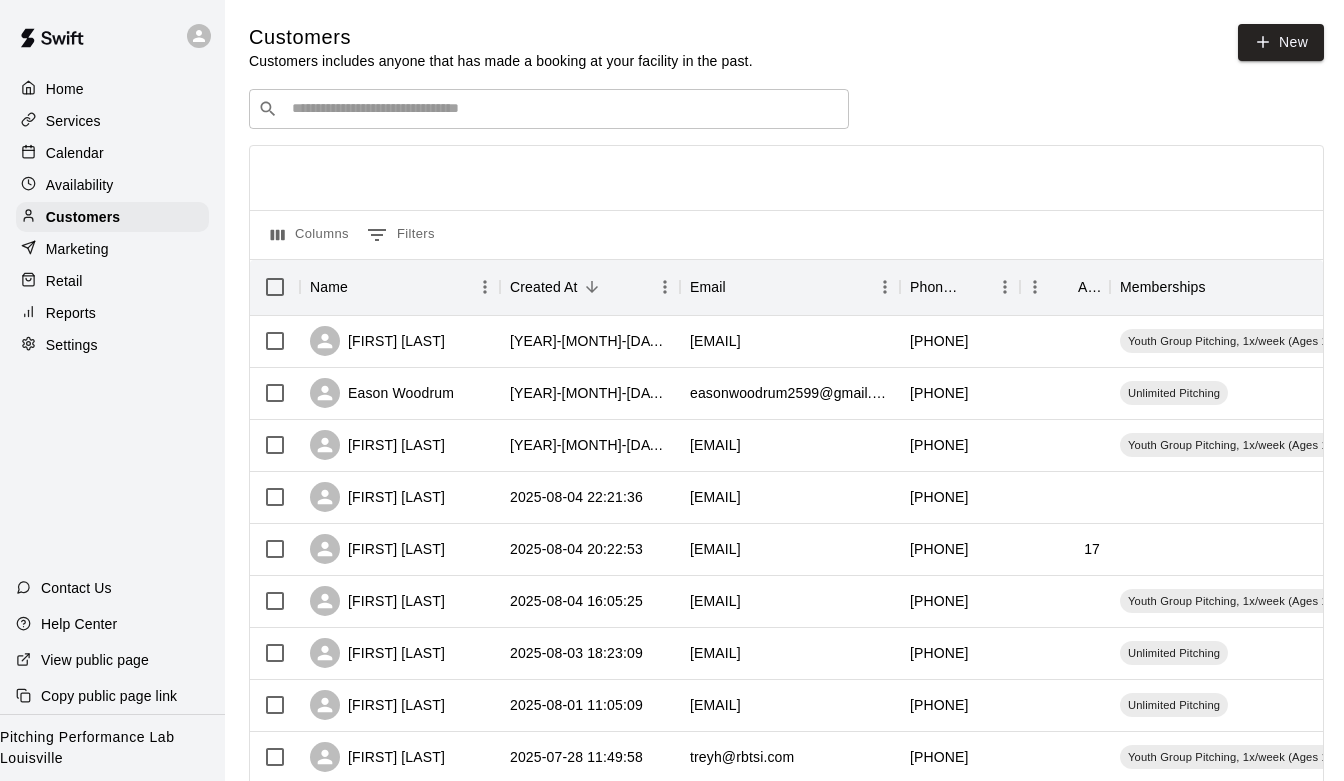 click on "Calendar" at bounding box center [112, 153] 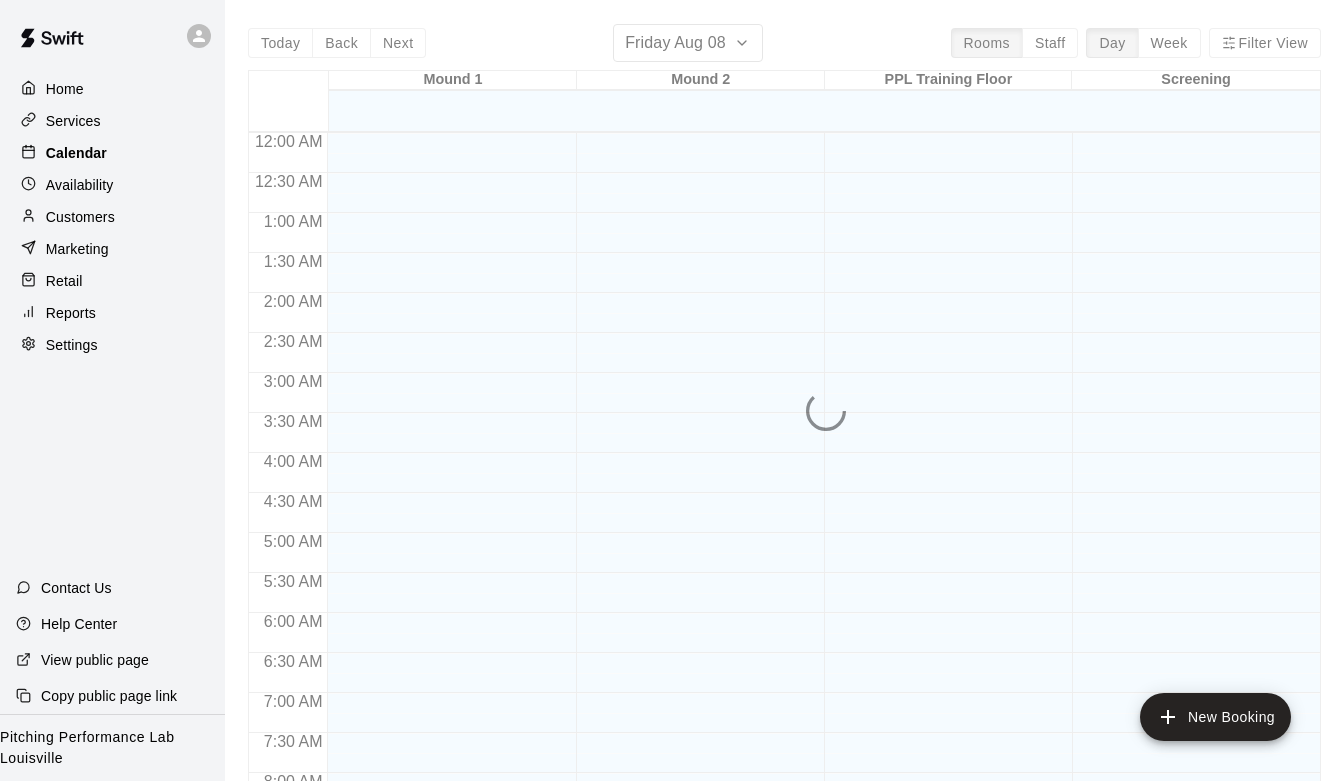 scroll, scrollTop: 1085, scrollLeft: 0, axis: vertical 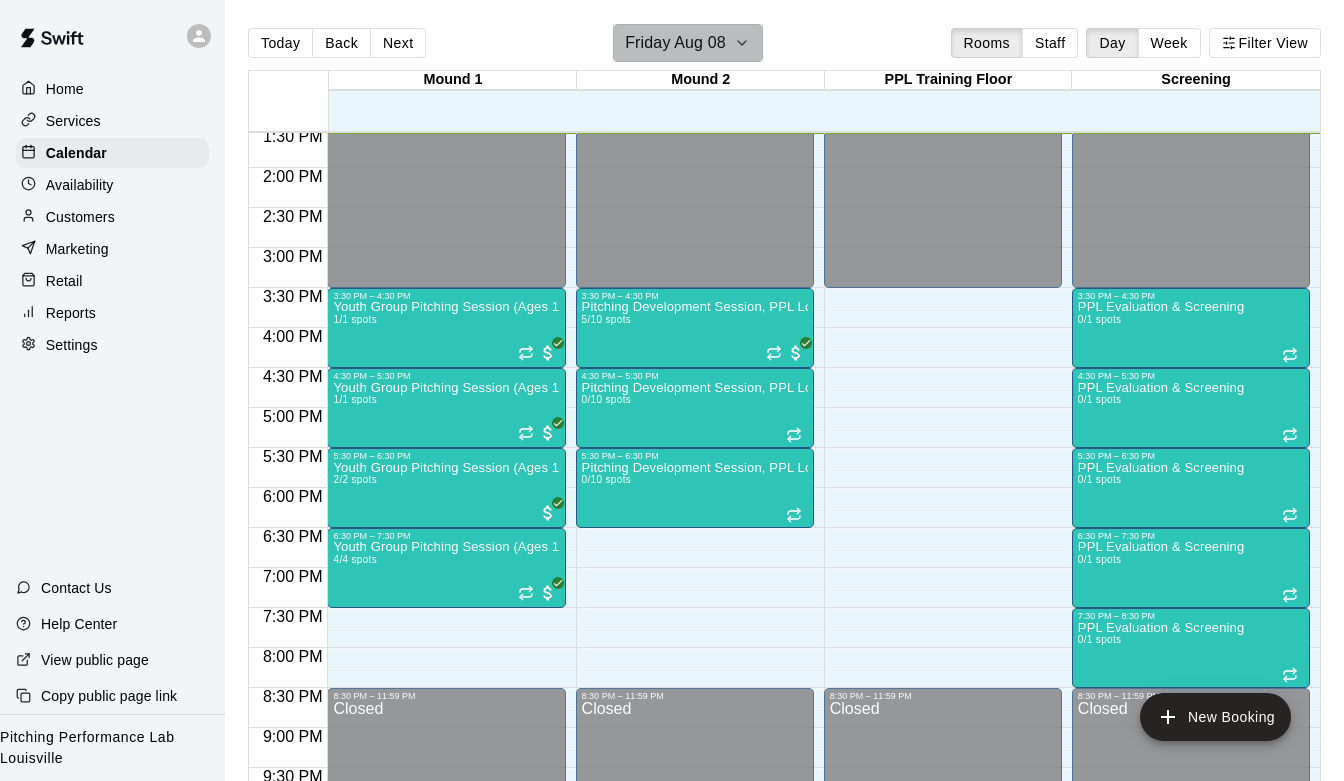 click 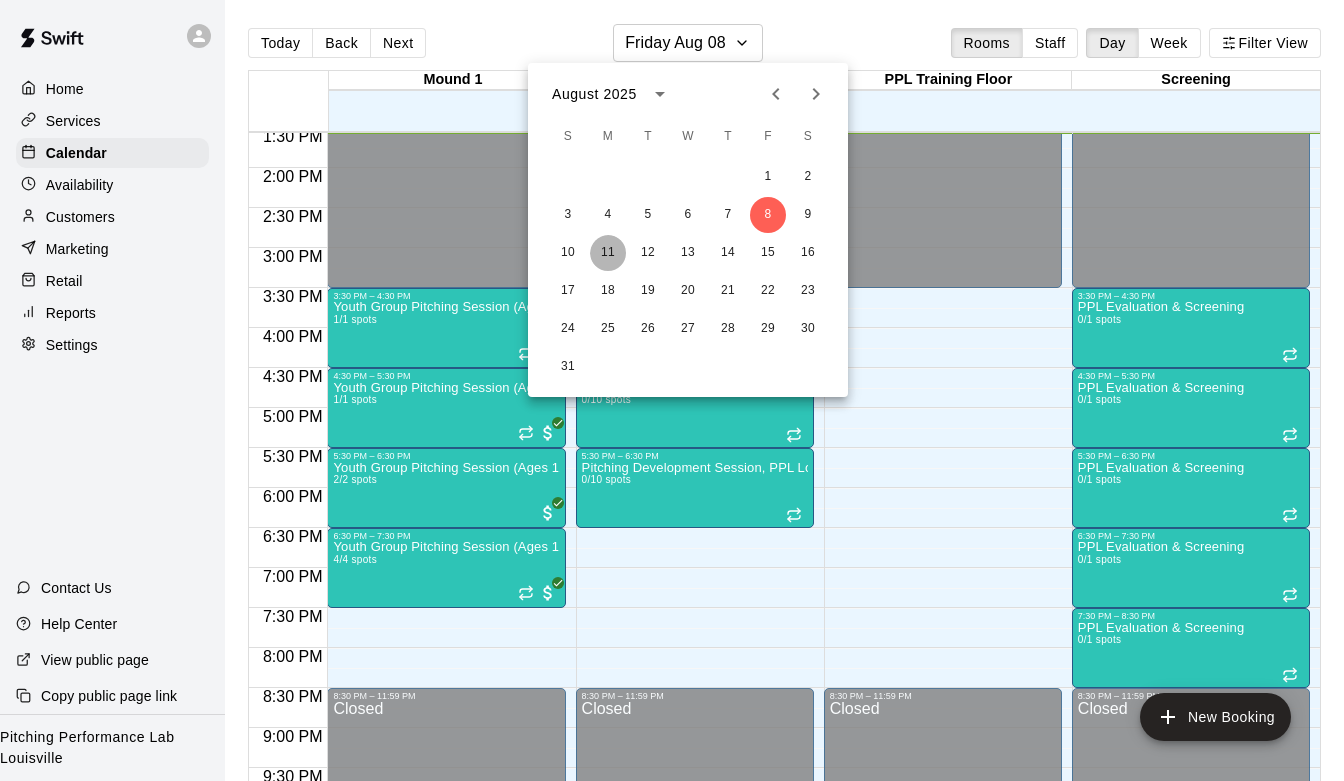 click on "11" at bounding box center [608, 253] 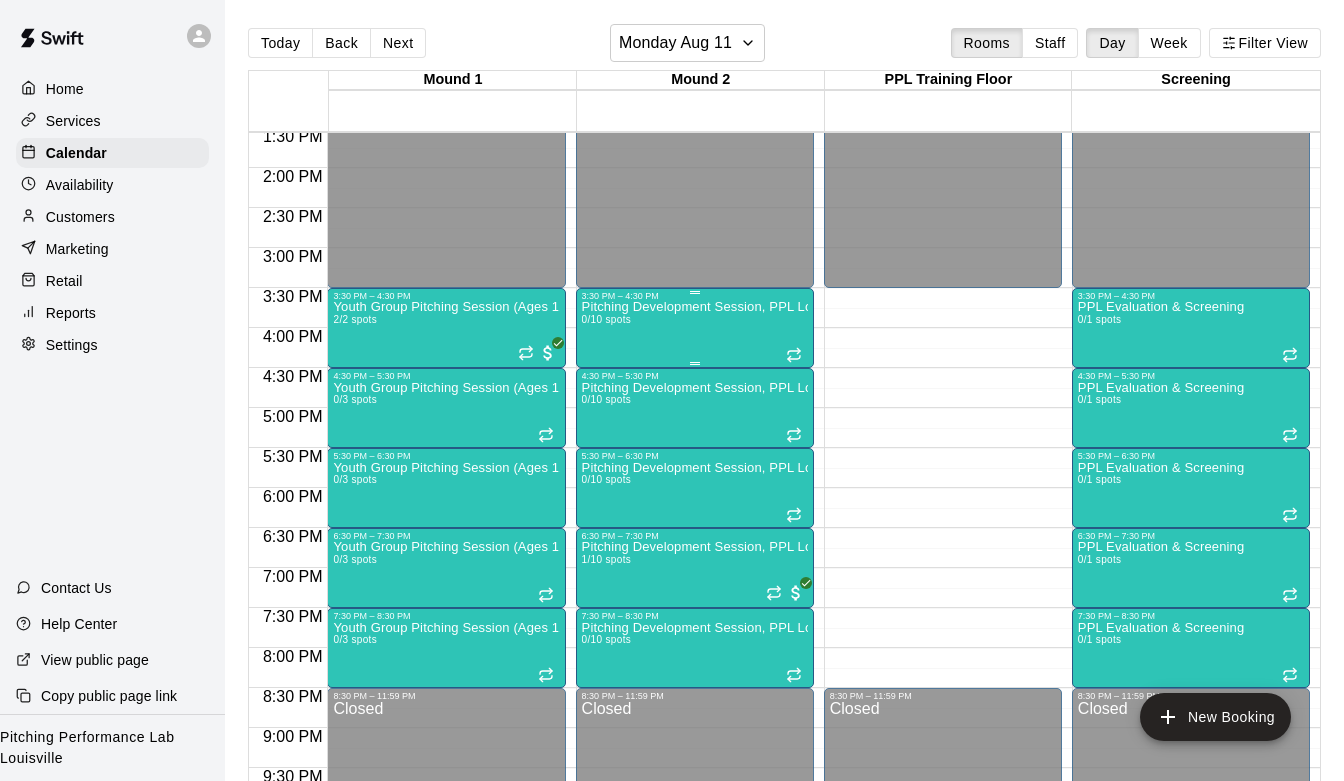 click on "[ACTIVITY_NAME], [LOCATION] ([AGE_RANGE]) [SPOTS_INFO]" at bounding box center (695, 691) 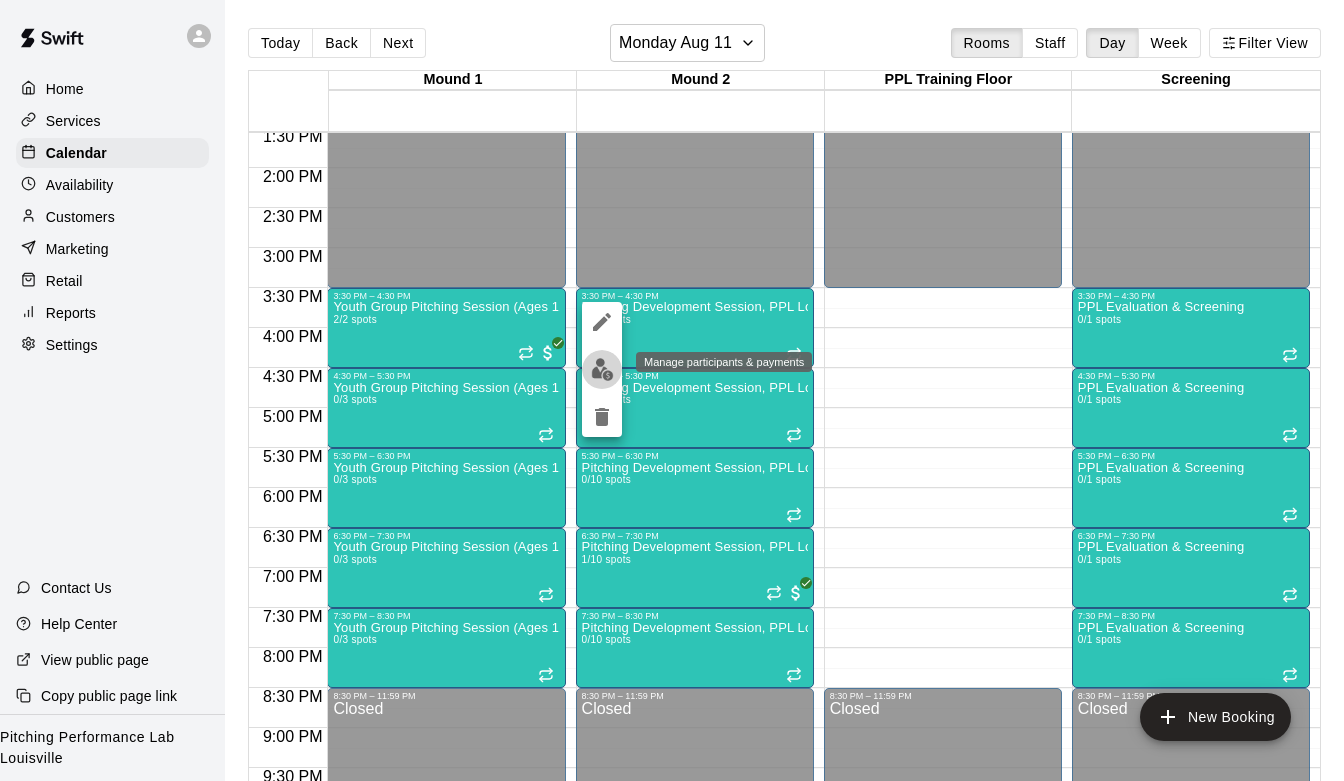 click at bounding box center (602, 369) 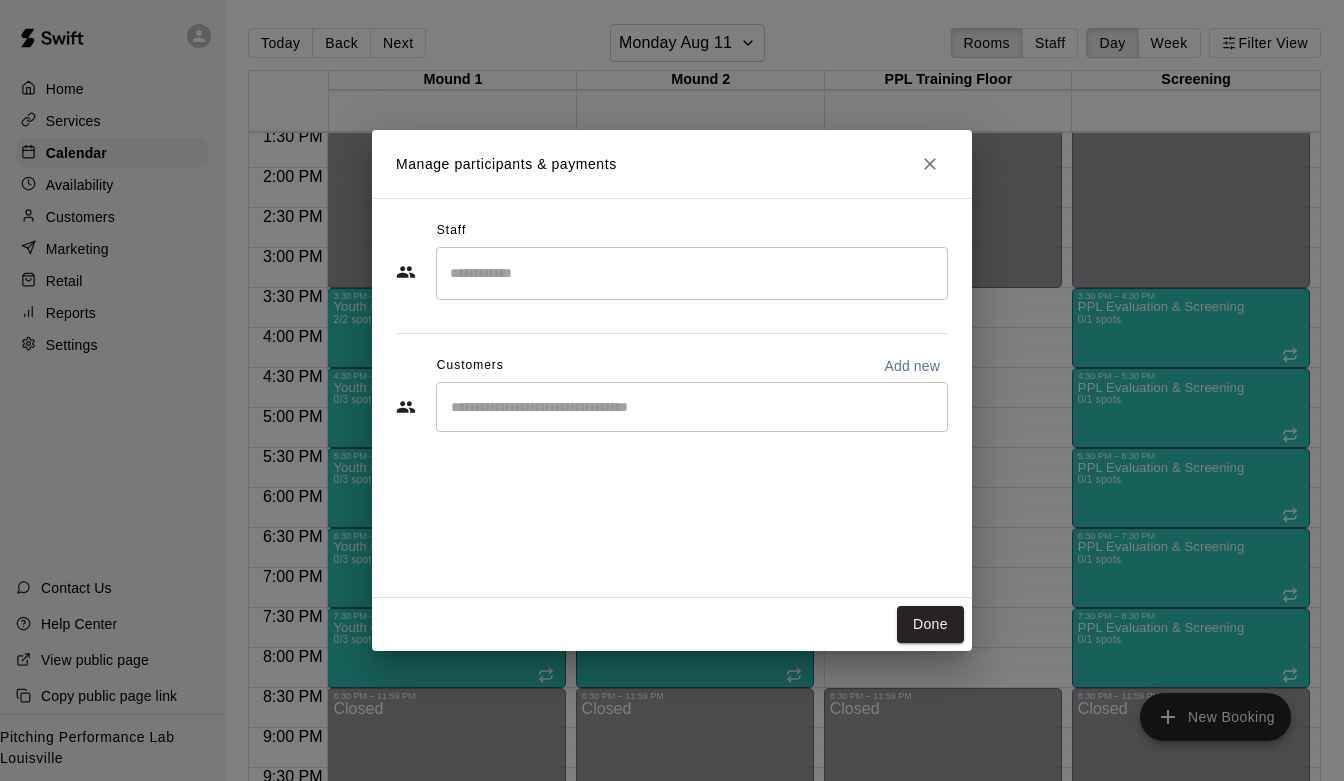 click at bounding box center (692, 407) 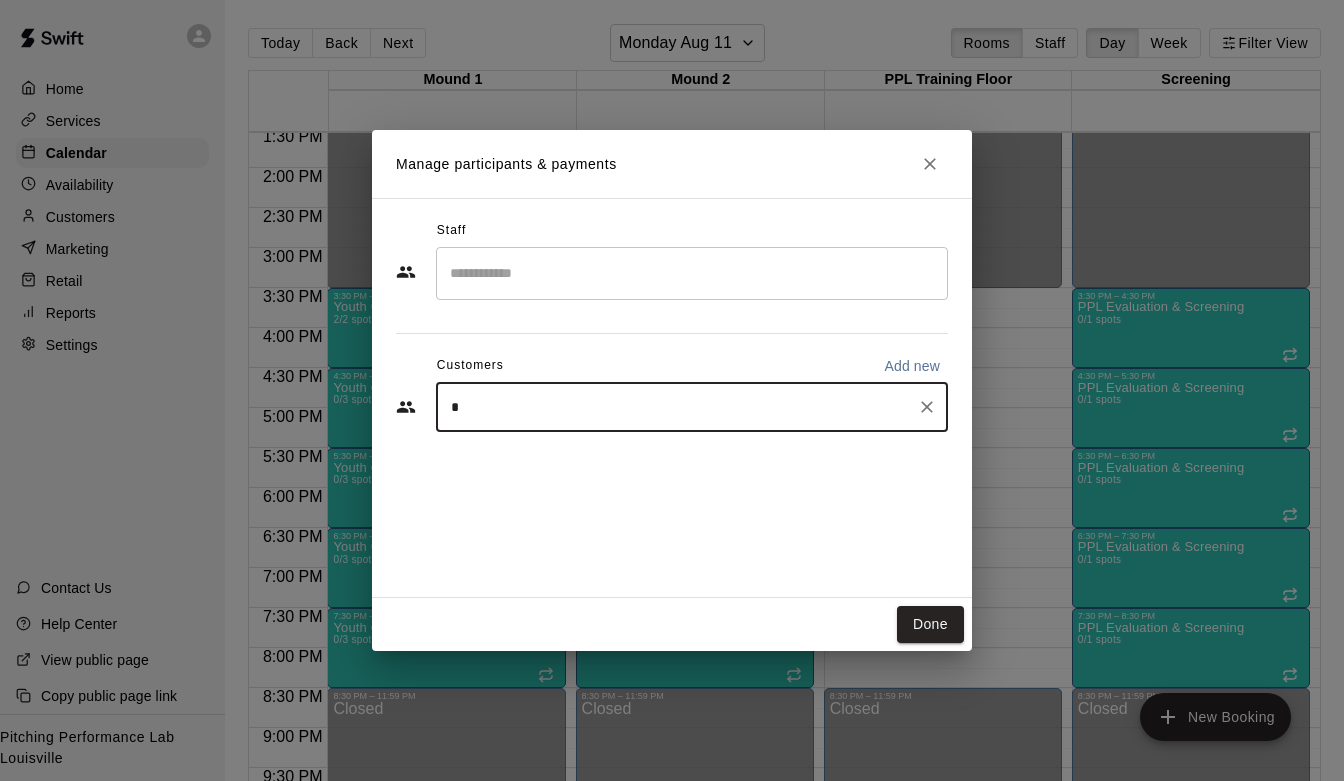 type on "**" 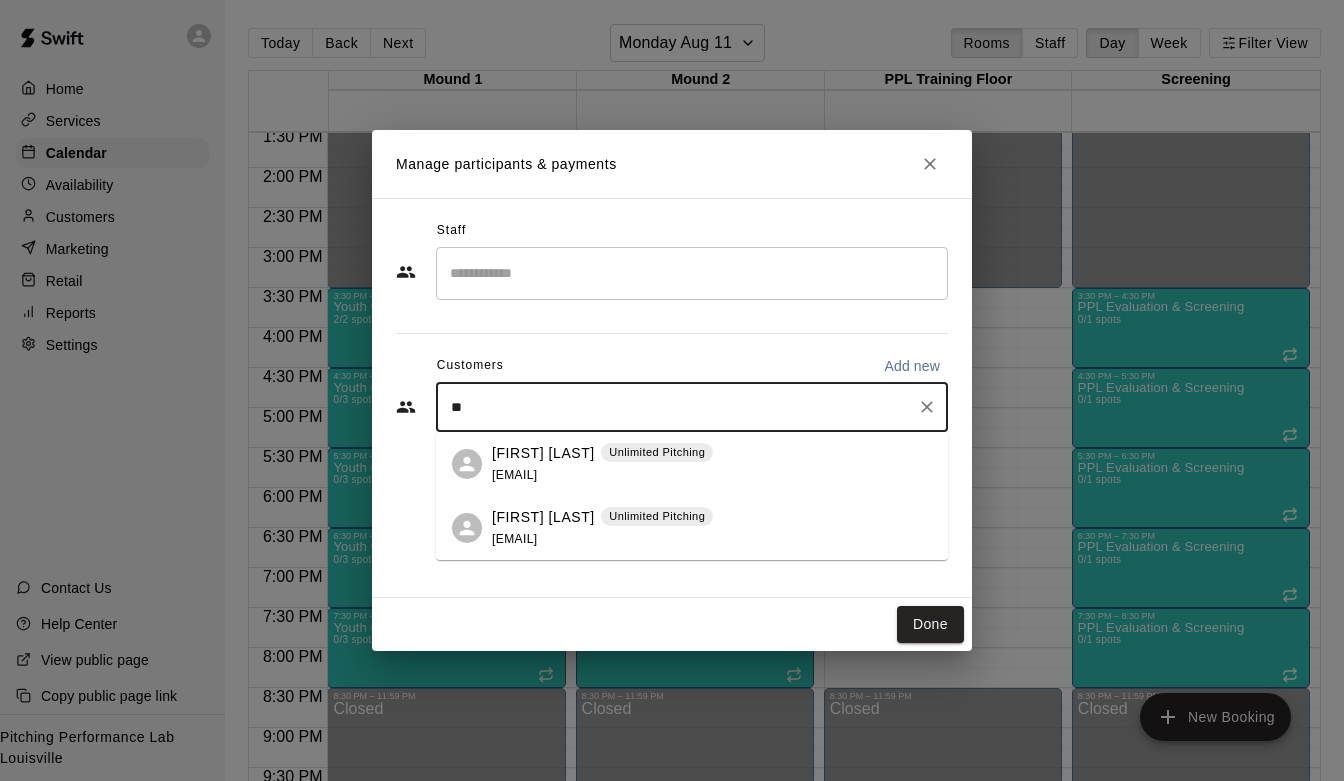 click on "[FIRST] [LAST]" at bounding box center (543, 453) 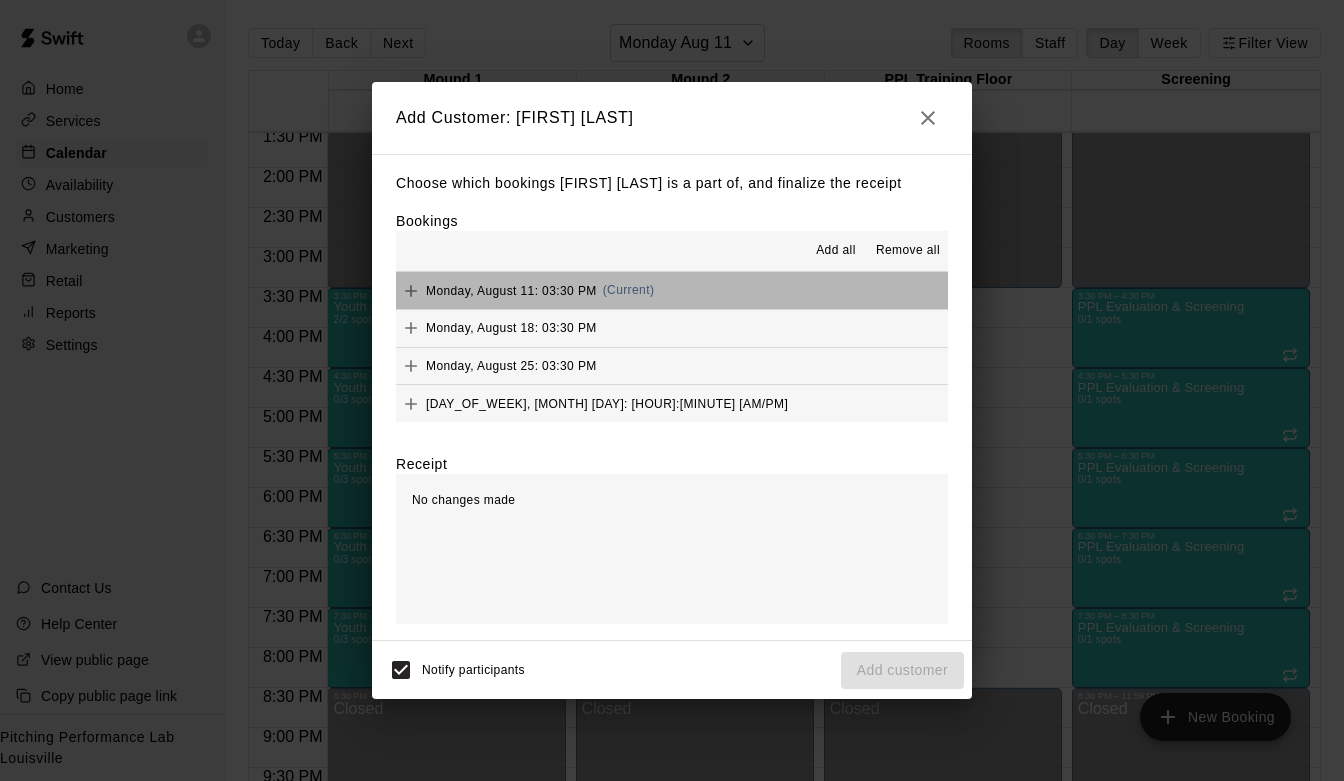 click on "[DAY_OF_WEEK], [MONTH] [DAY]: [HOUR]:[MINUTE] [AM/PM] ([CURRENT])" at bounding box center [672, 290] 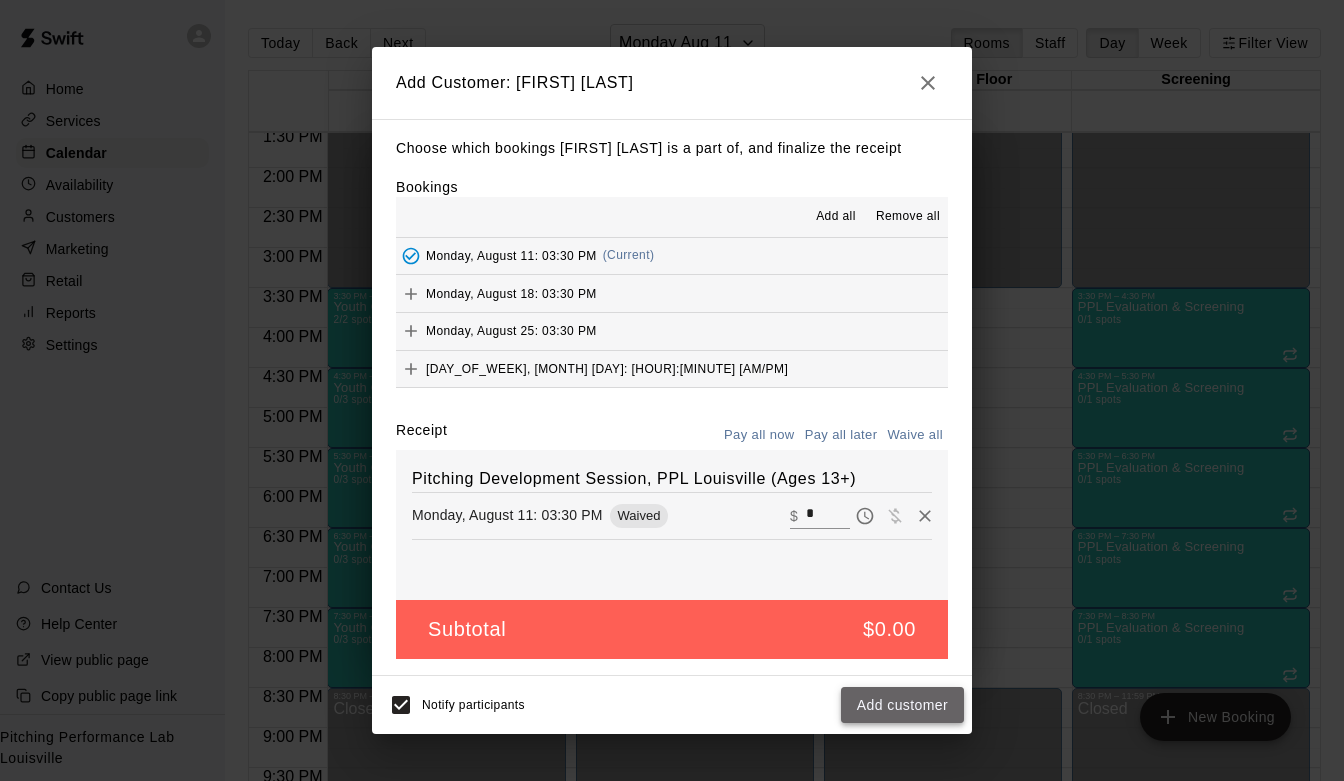 click on "Add customer" at bounding box center (902, 705) 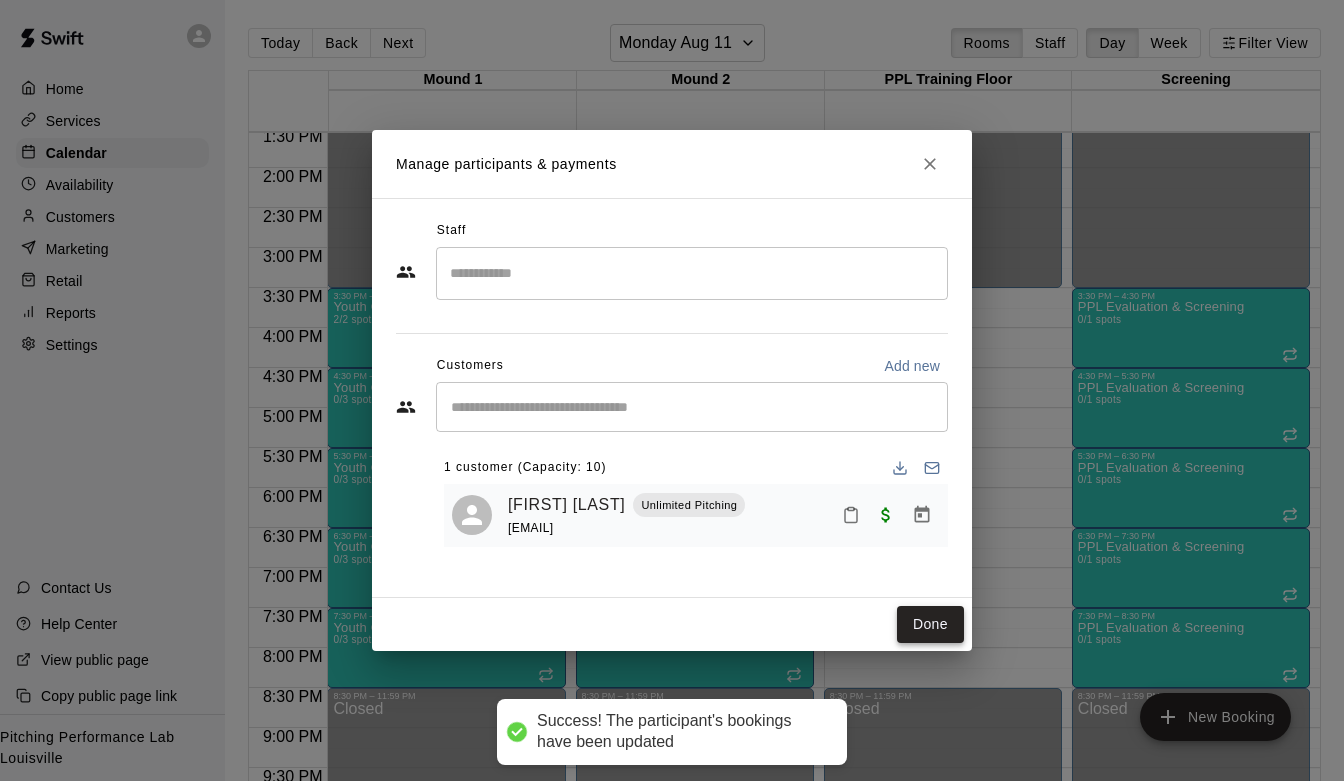 click on "Done" at bounding box center (930, 624) 